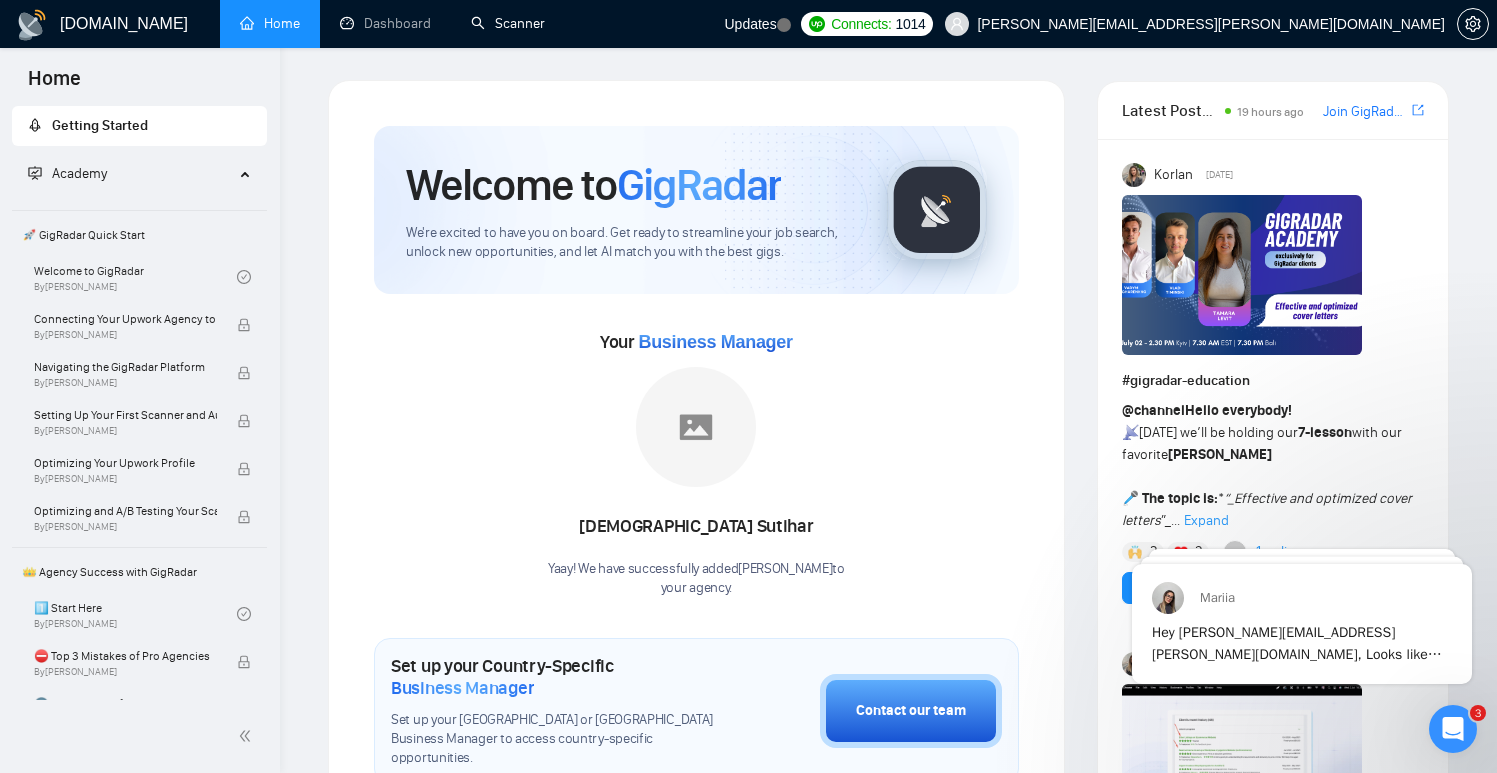 scroll, scrollTop: 0, scrollLeft: 0, axis: both 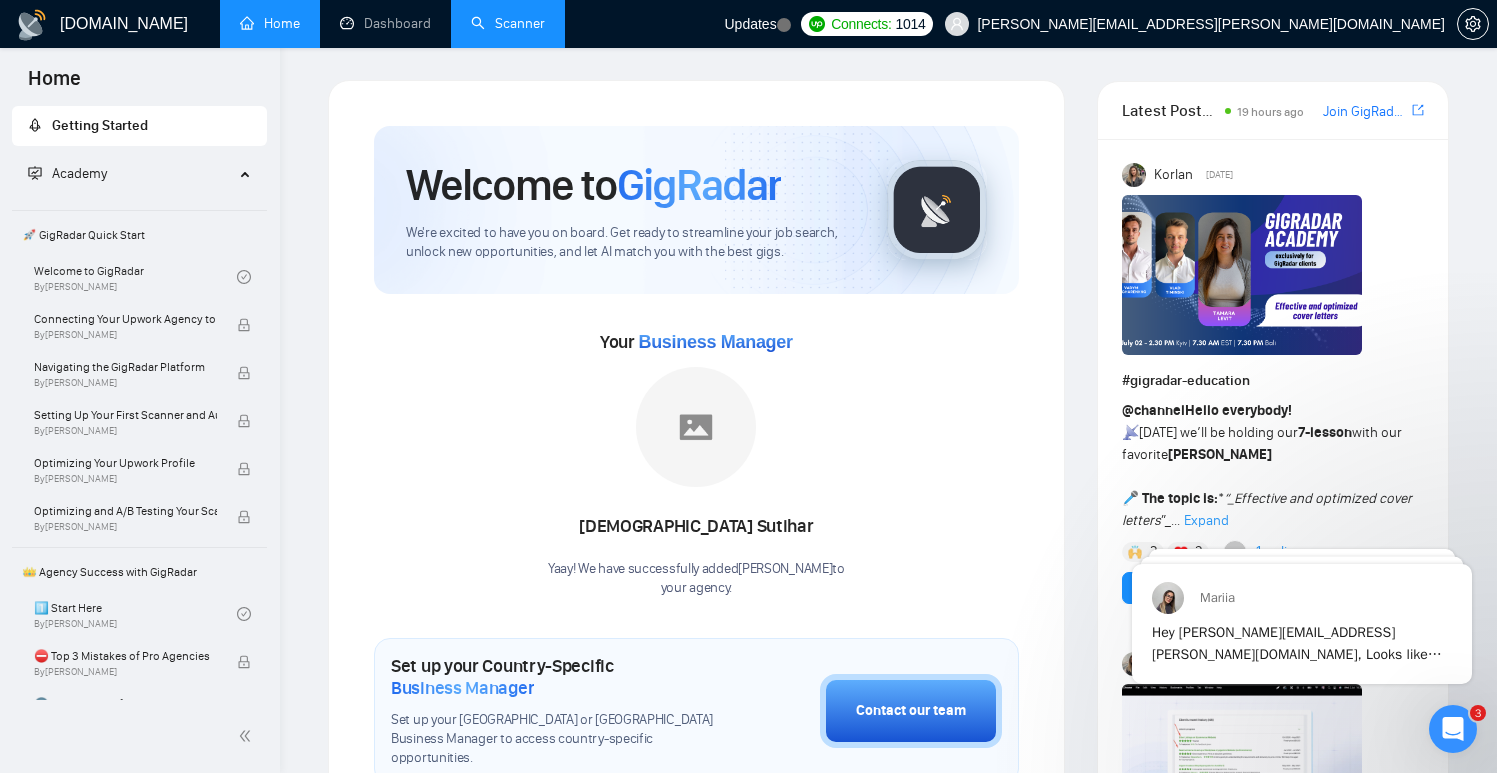 click on "Scanner" at bounding box center [508, 23] 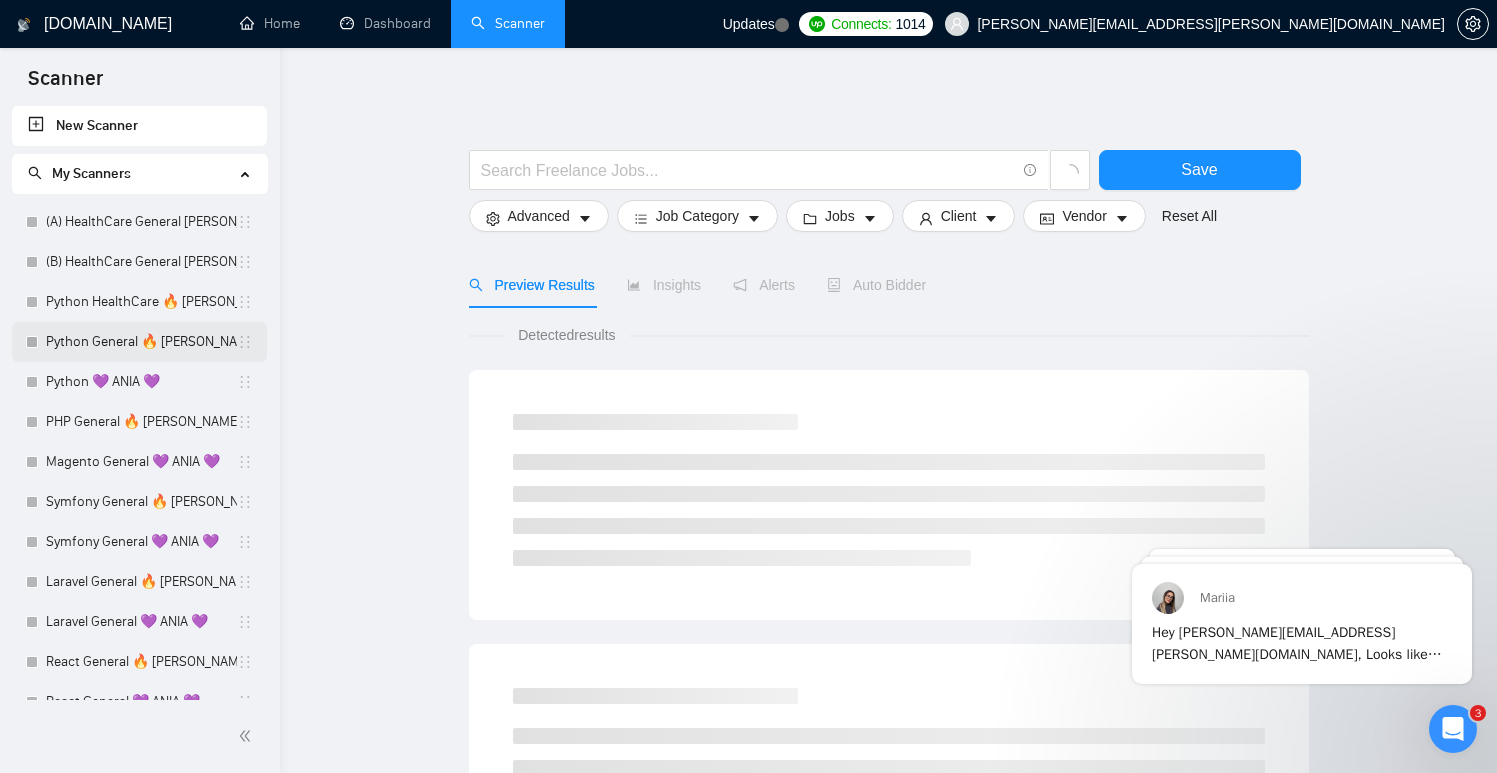 scroll, scrollTop: 38, scrollLeft: 0, axis: vertical 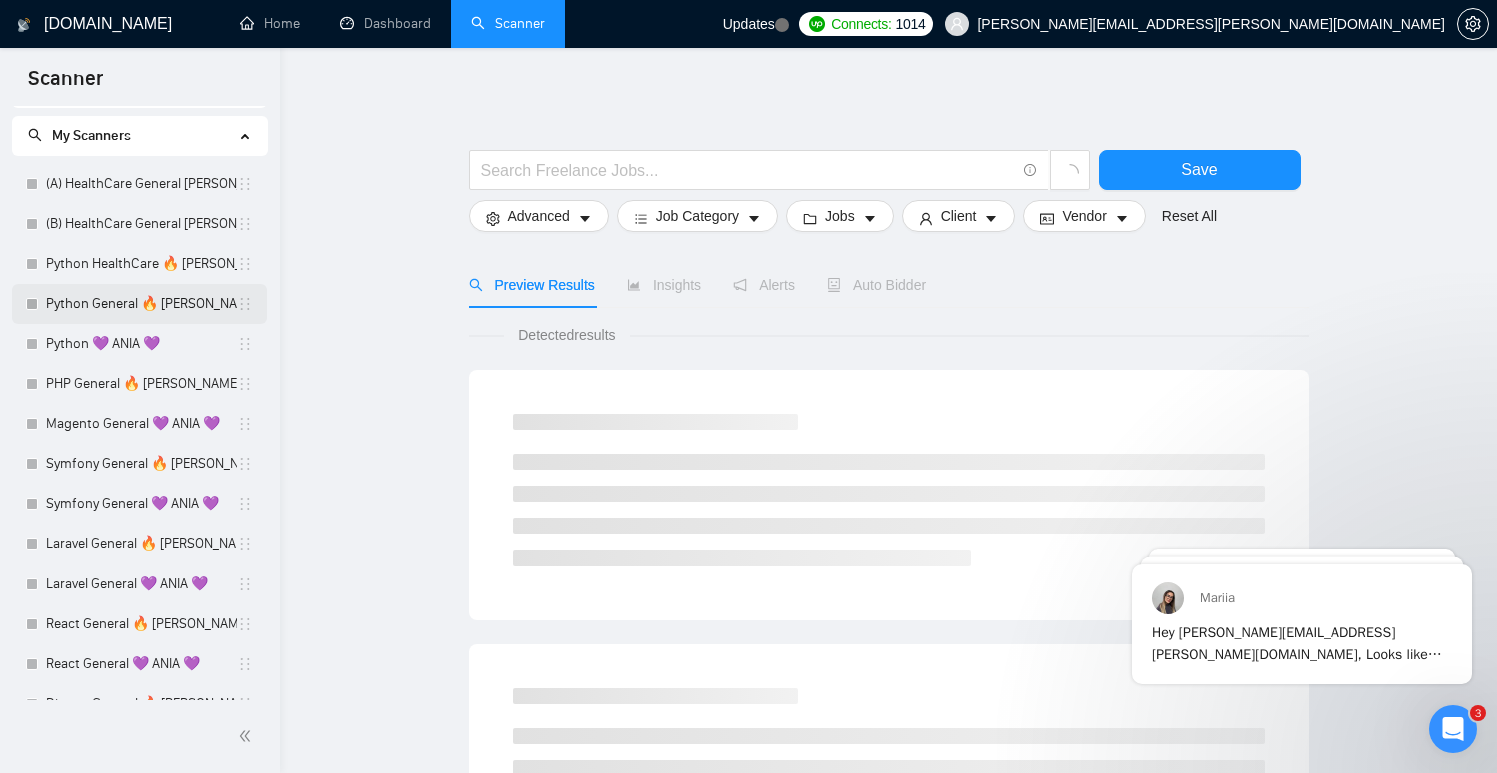 click on "Python General 🔥 [PERSON_NAME] 🔥" at bounding box center [141, 304] 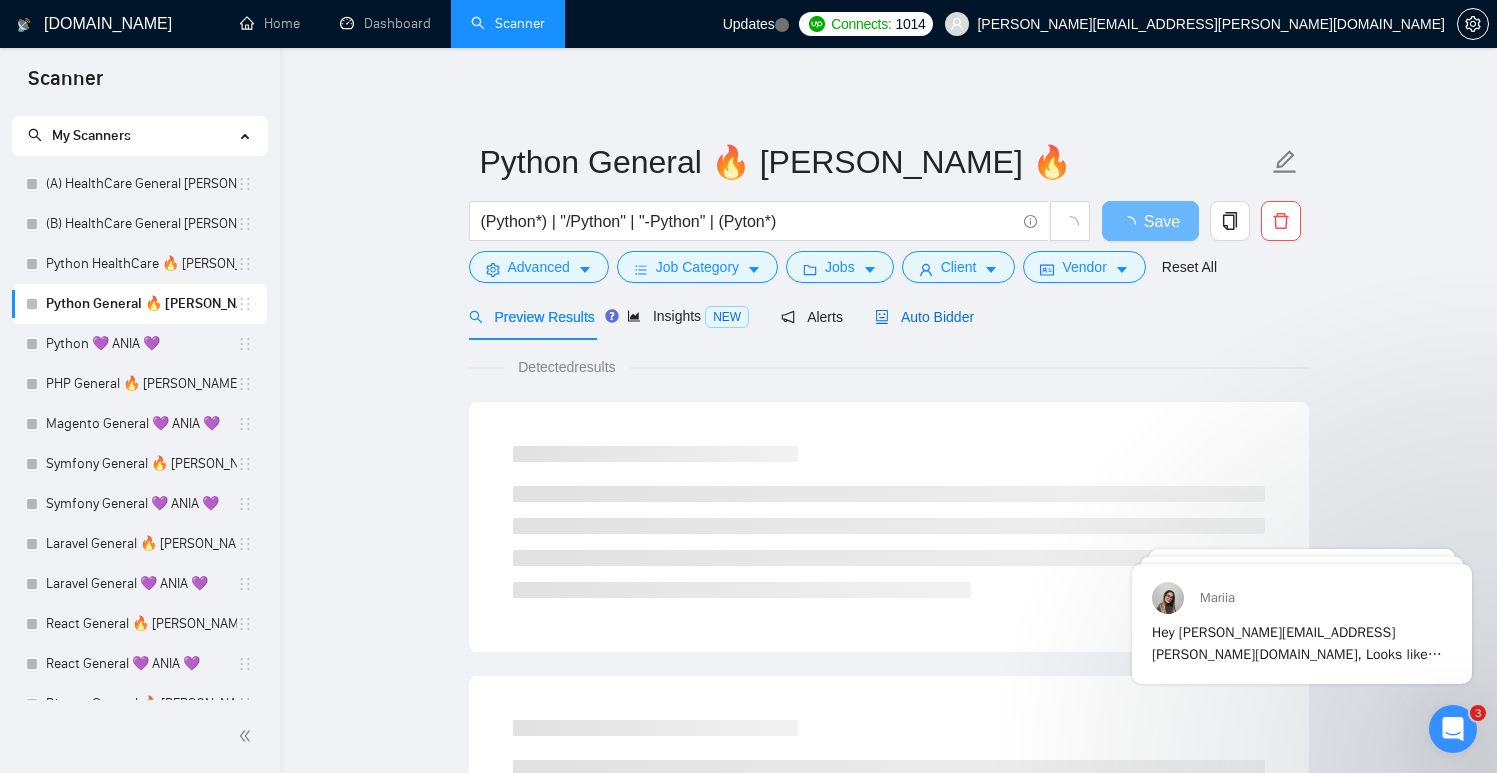 click on "Auto Bidder" at bounding box center (924, 317) 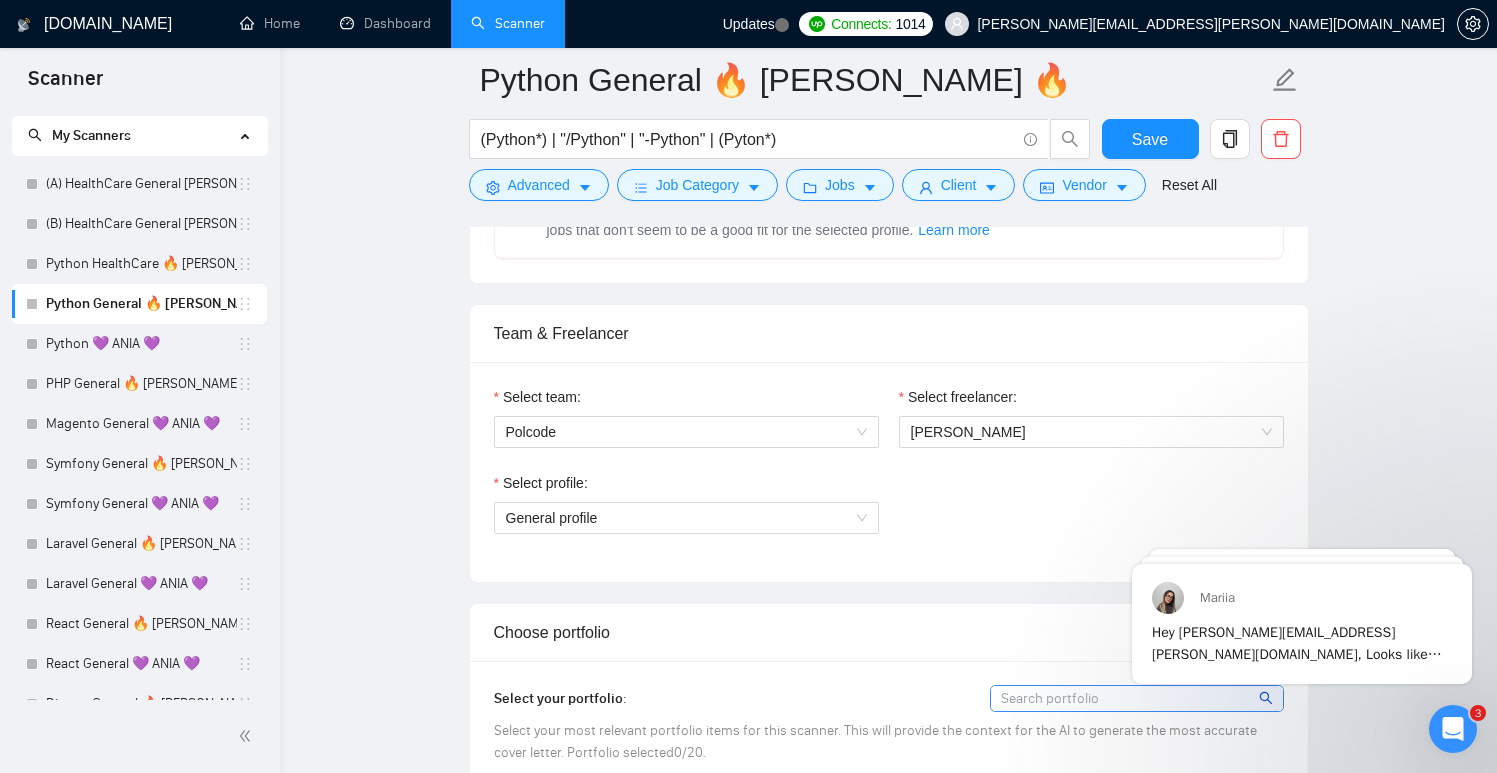 scroll, scrollTop: 1238, scrollLeft: 0, axis: vertical 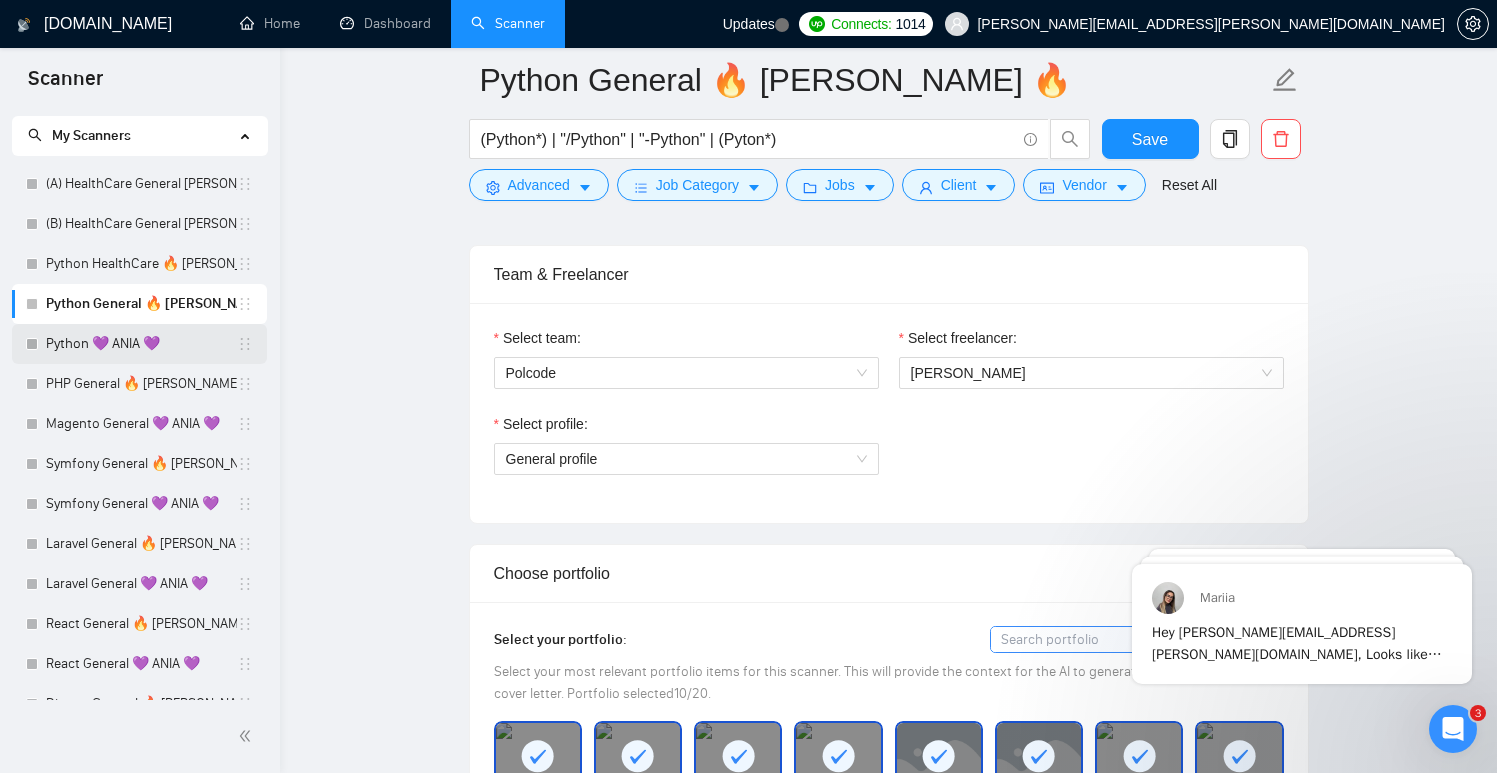 click on "Python 💜 ANIA 💜" at bounding box center [141, 344] 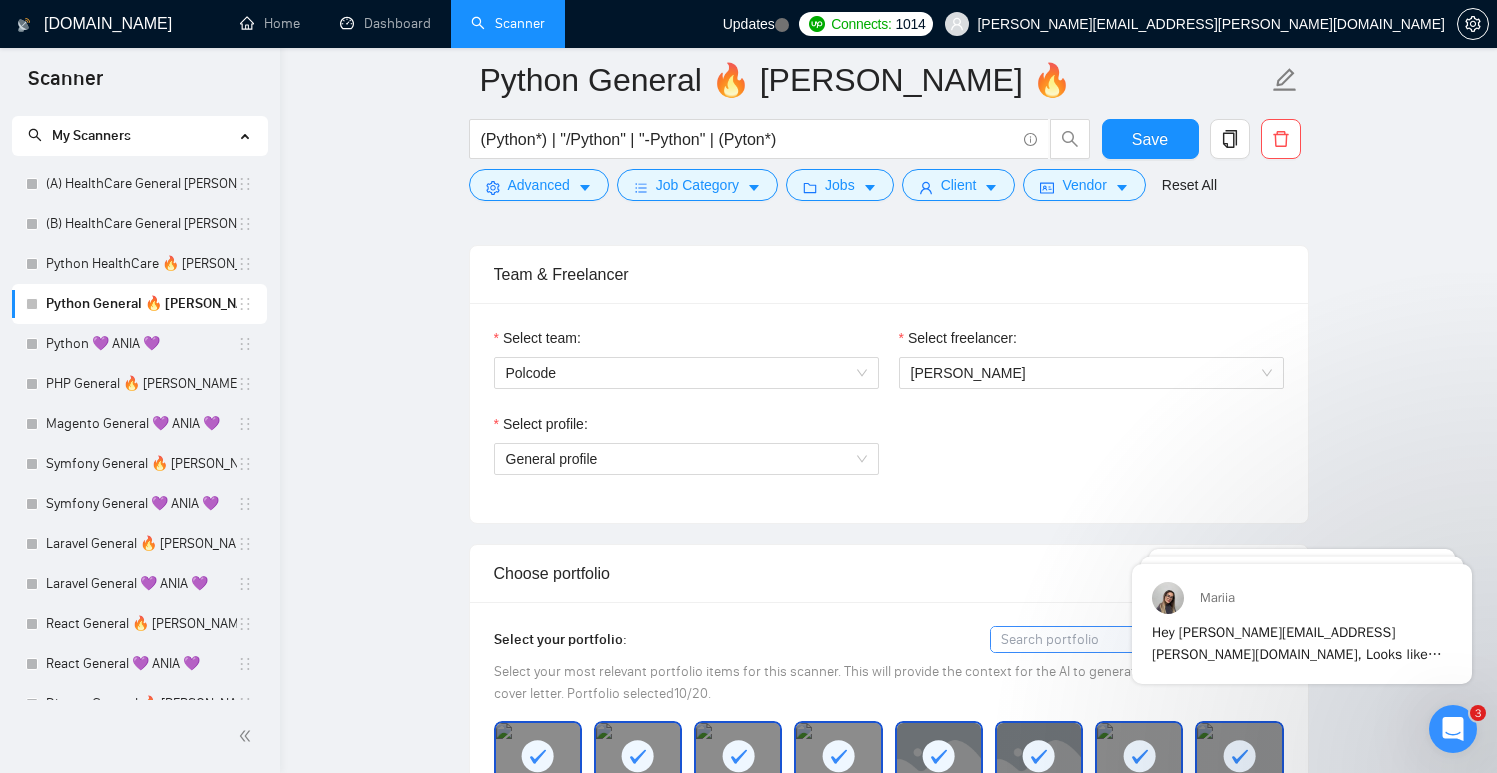 scroll, scrollTop: 0, scrollLeft: 0, axis: both 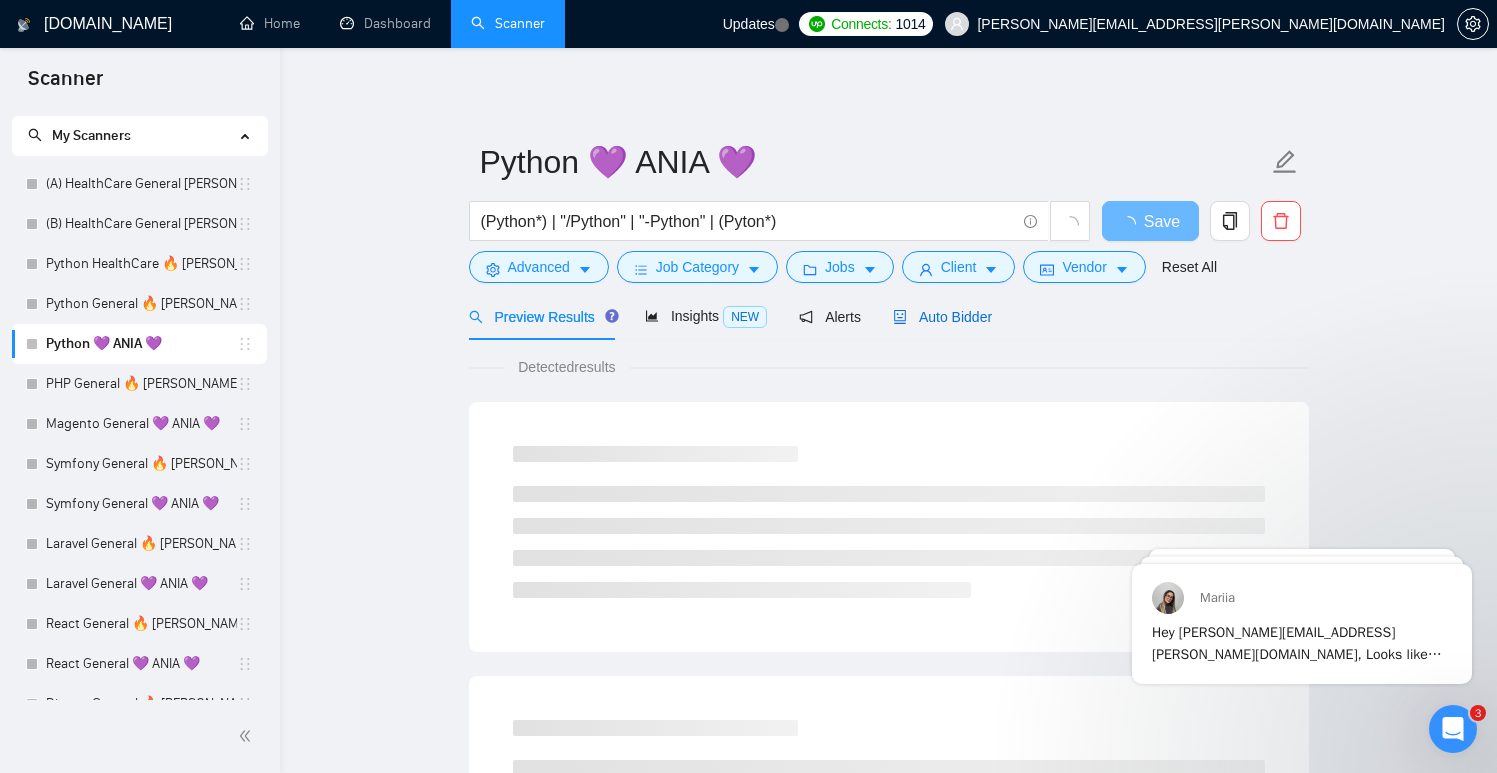 click on "Auto Bidder" at bounding box center [942, 317] 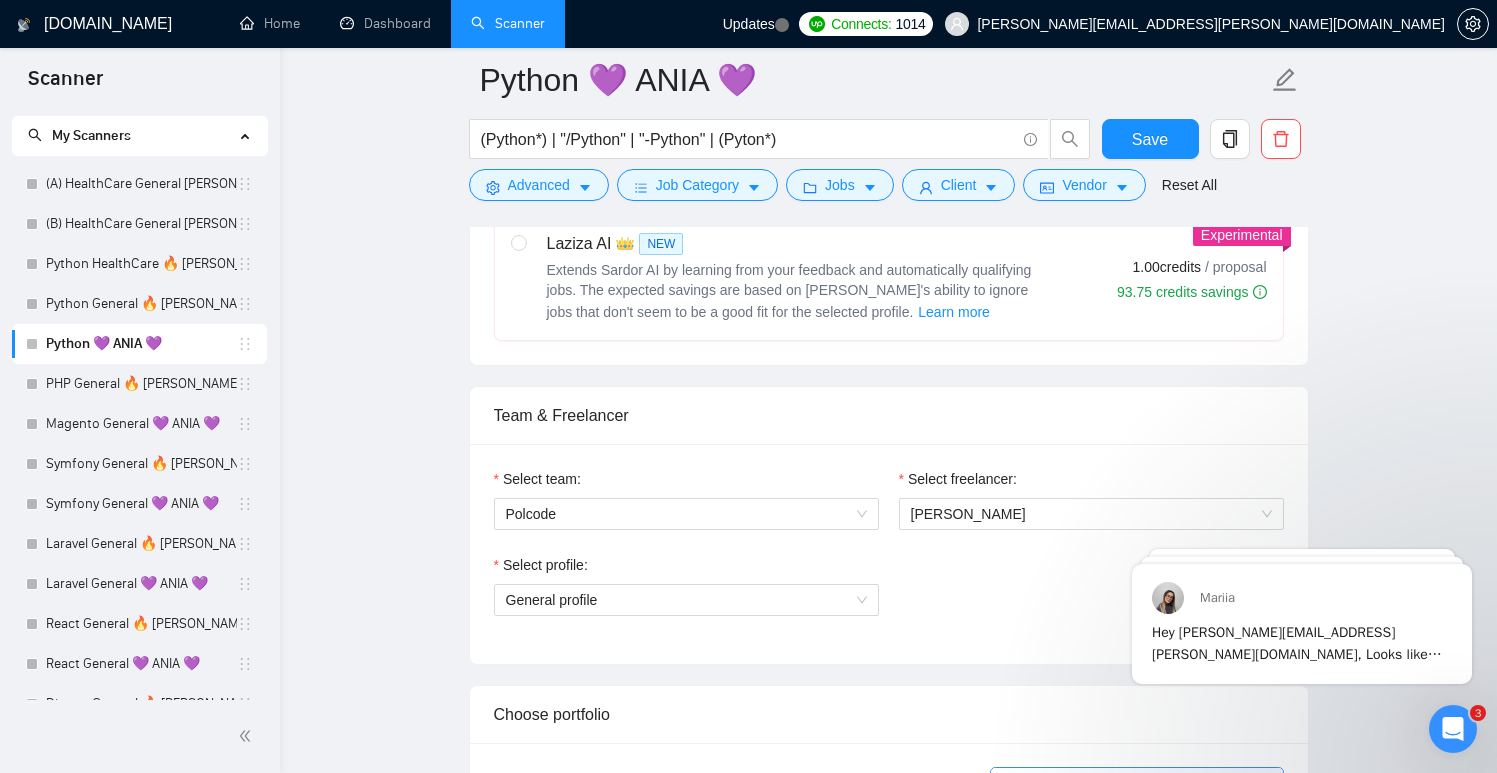 scroll, scrollTop: 941, scrollLeft: 0, axis: vertical 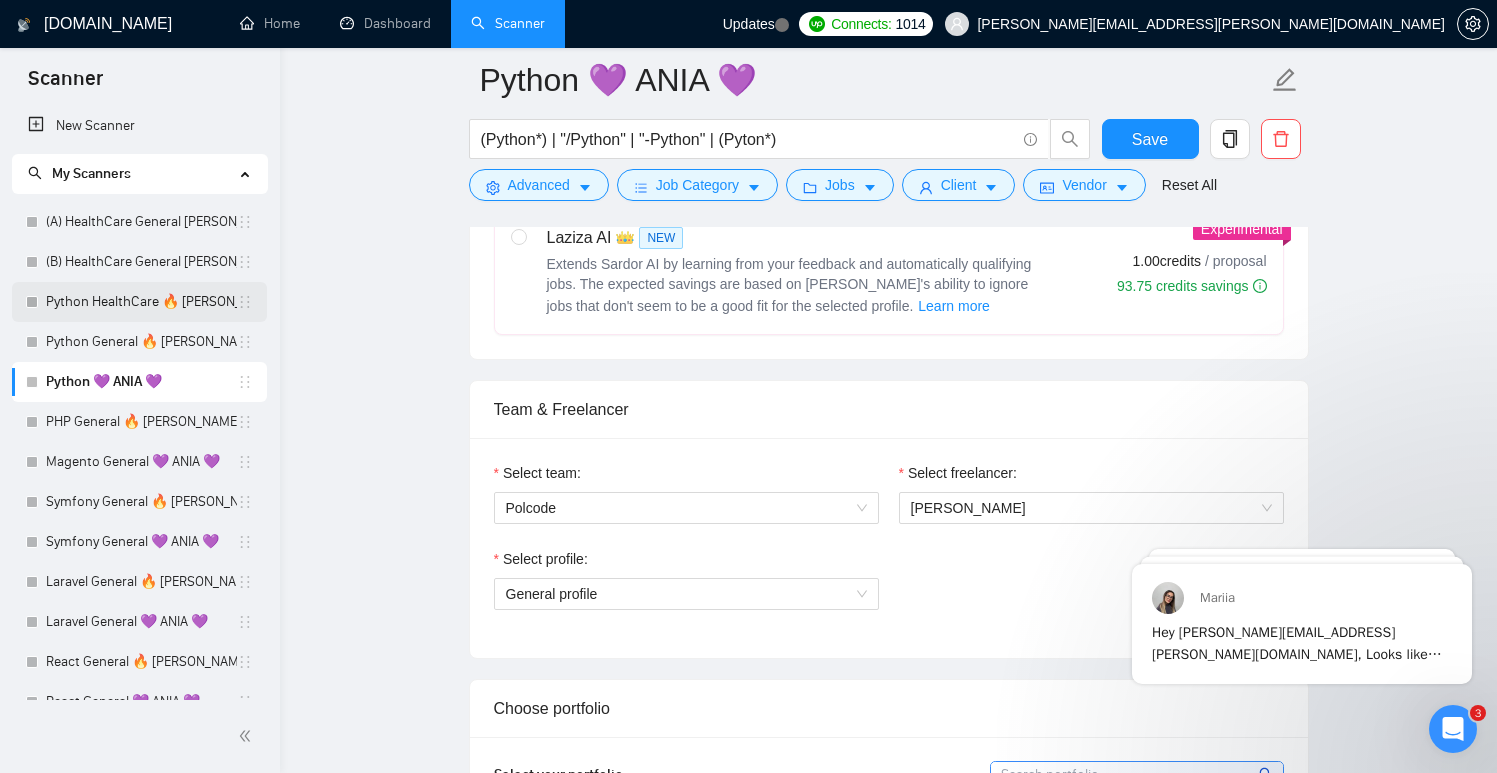 click on "Python HealthCare 🔥 [PERSON_NAME] 🔥" at bounding box center [141, 302] 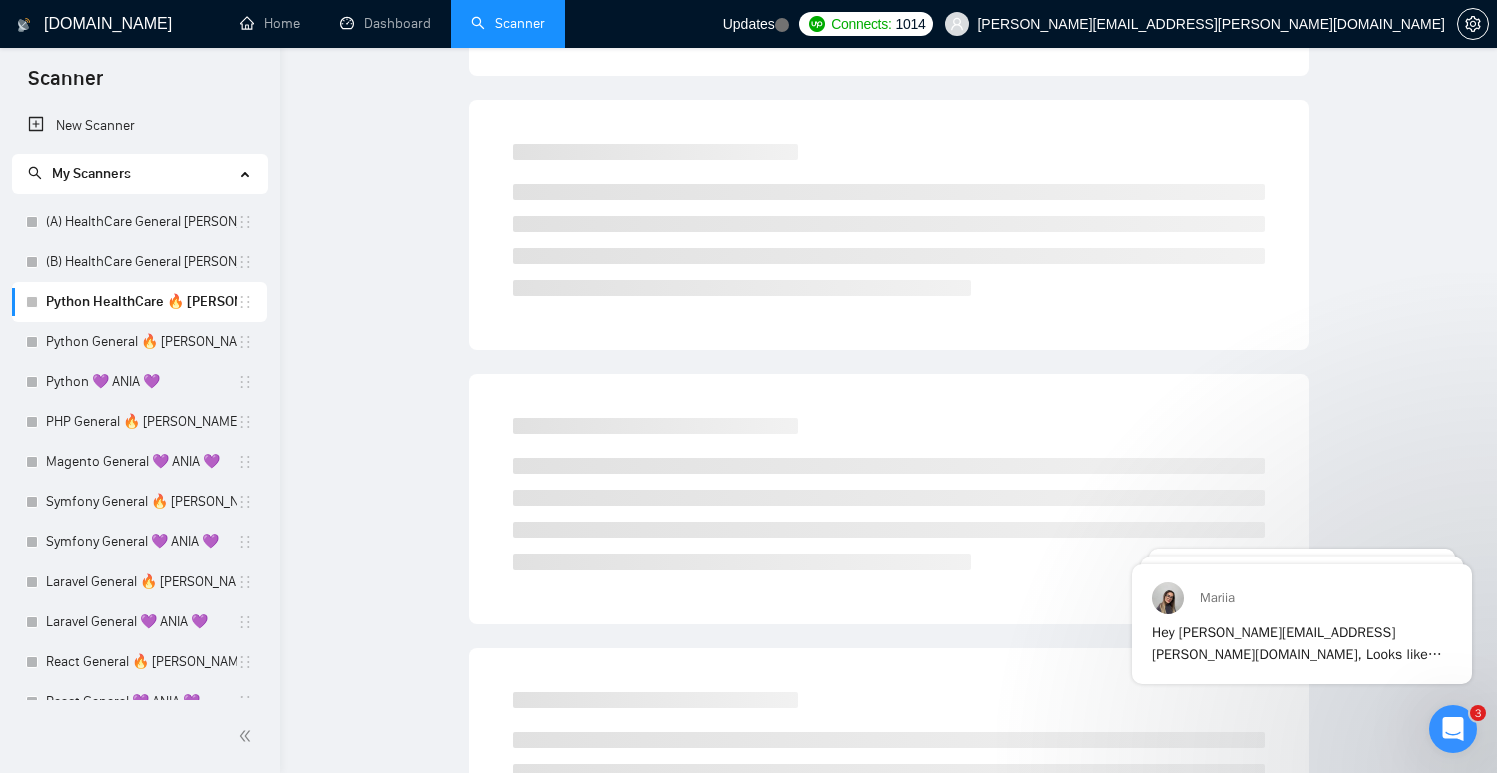 scroll, scrollTop: 0, scrollLeft: 0, axis: both 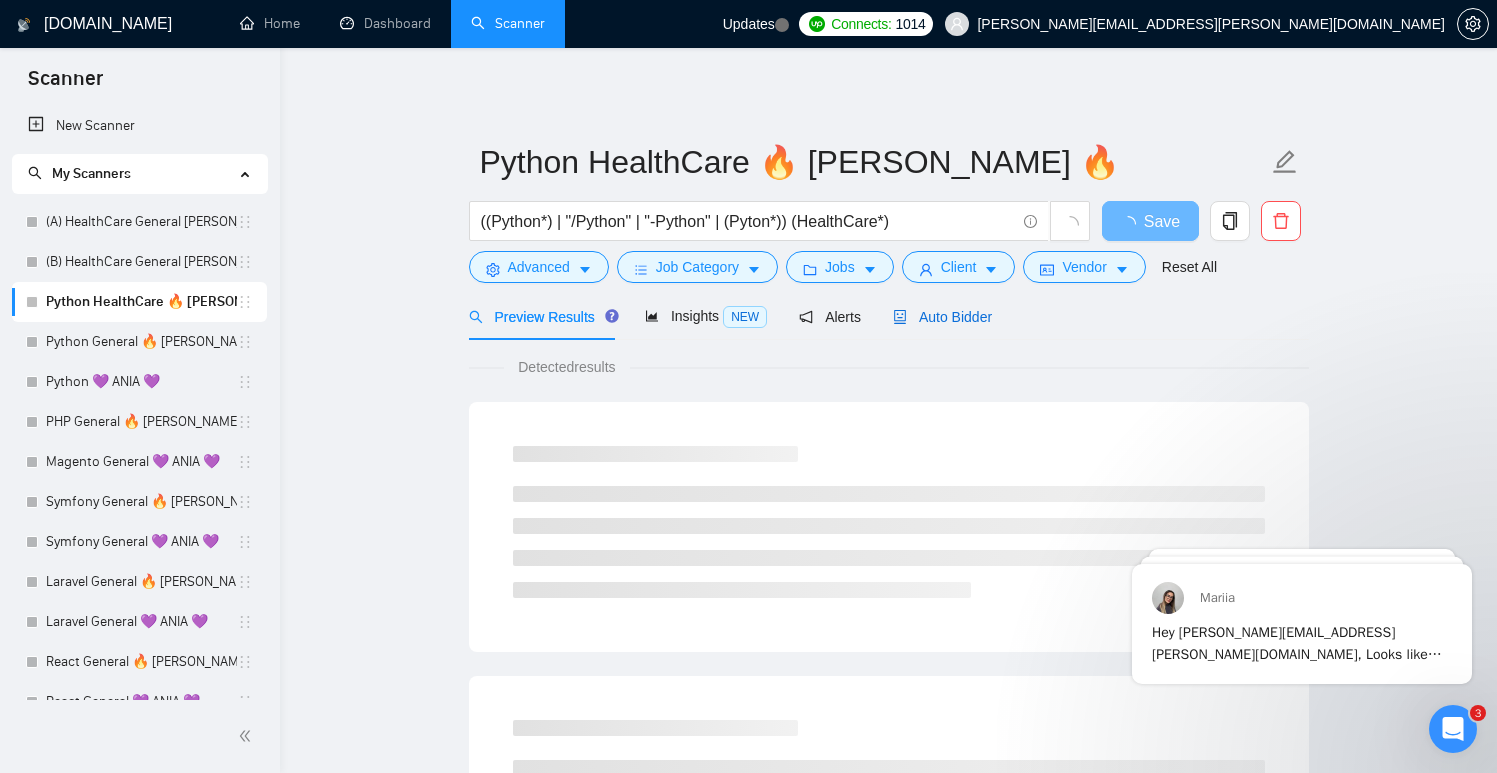 click on "Auto Bidder" at bounding box center [942, 317] 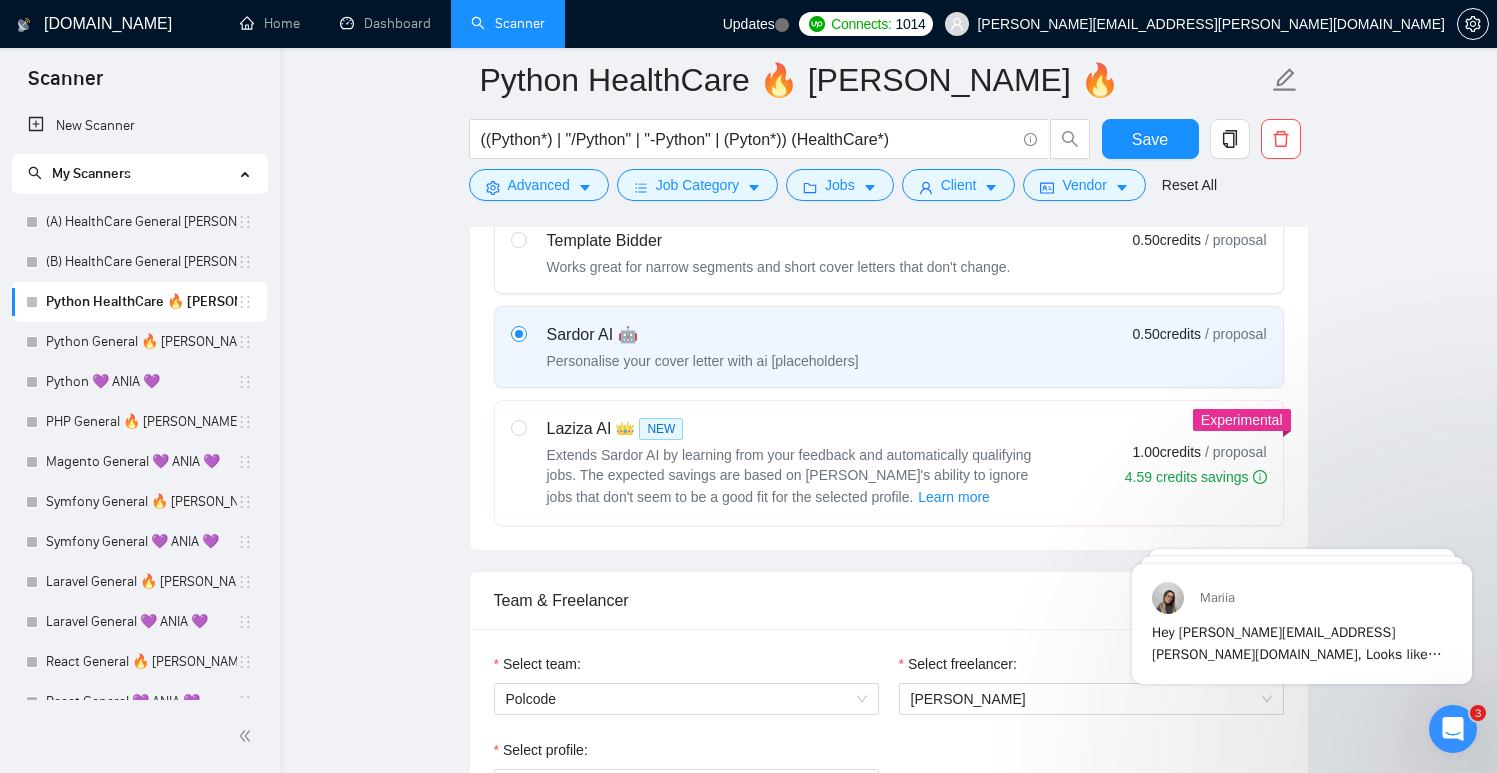 scroll, scrollTop: 860, scrollLeft: 0, axis: vertical 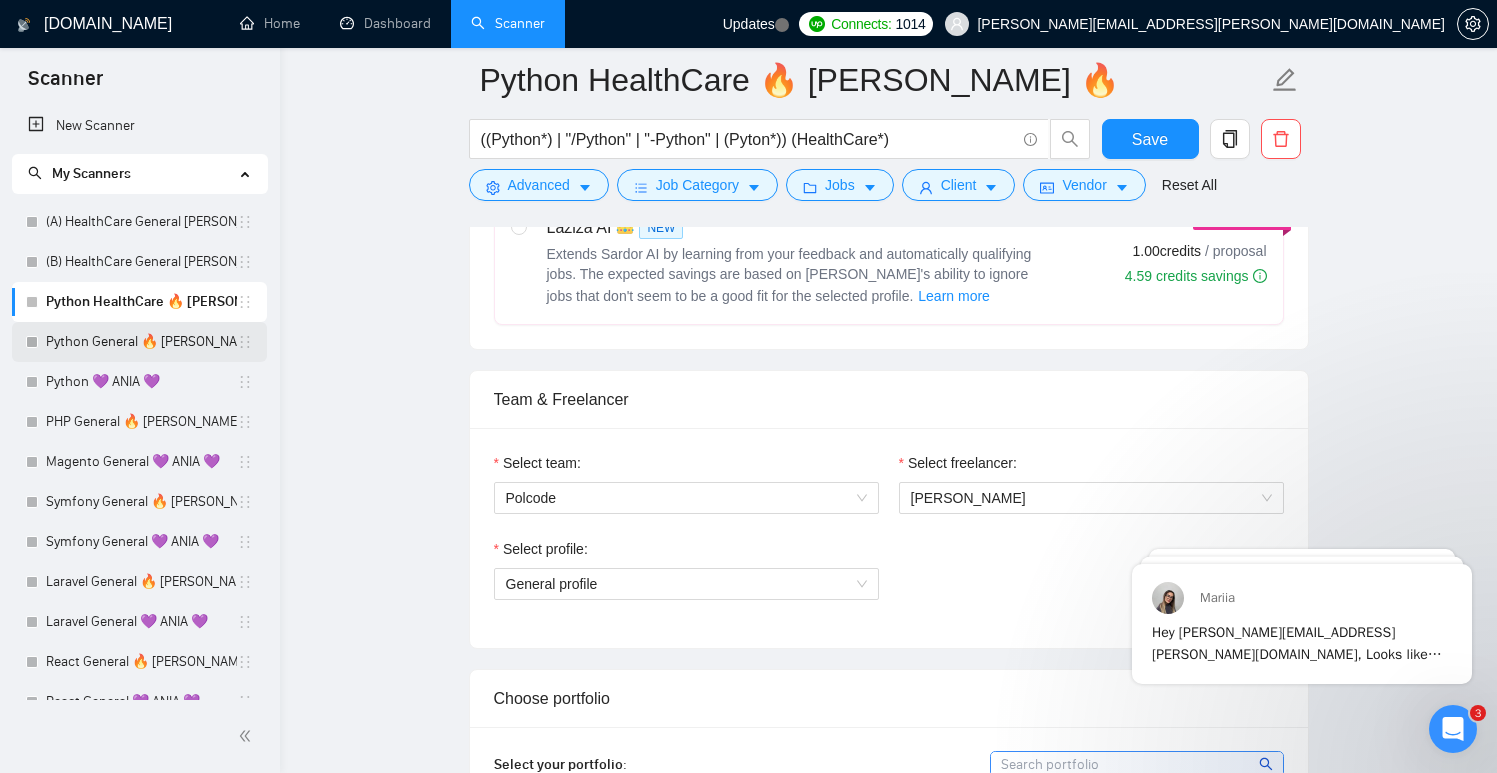 click on "Python General 🔥 [PERSON_NAME] 🔥" at bounding box center (141, 342) 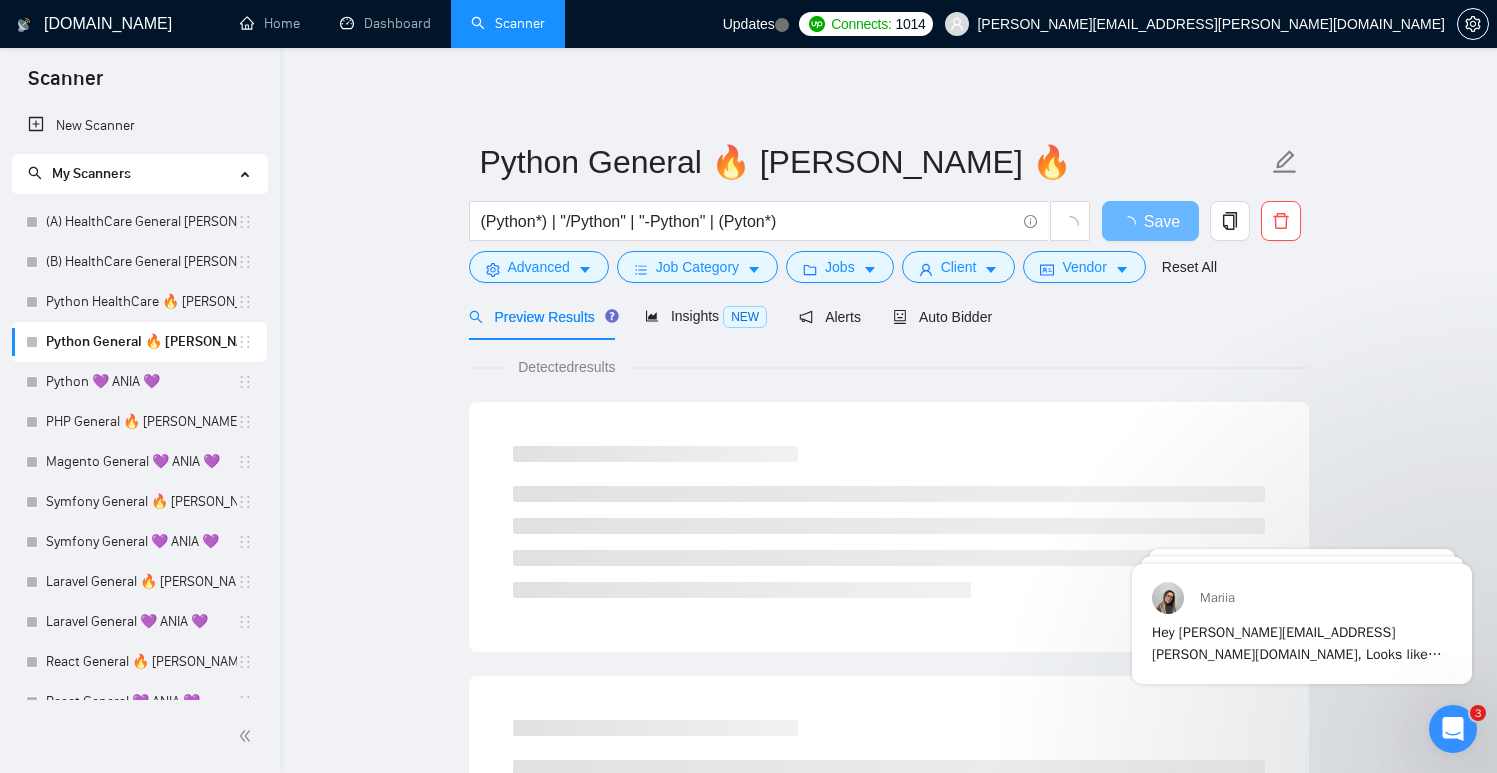 scroll, scrollTop: 1, scrollLeft: 0, axis: vertical 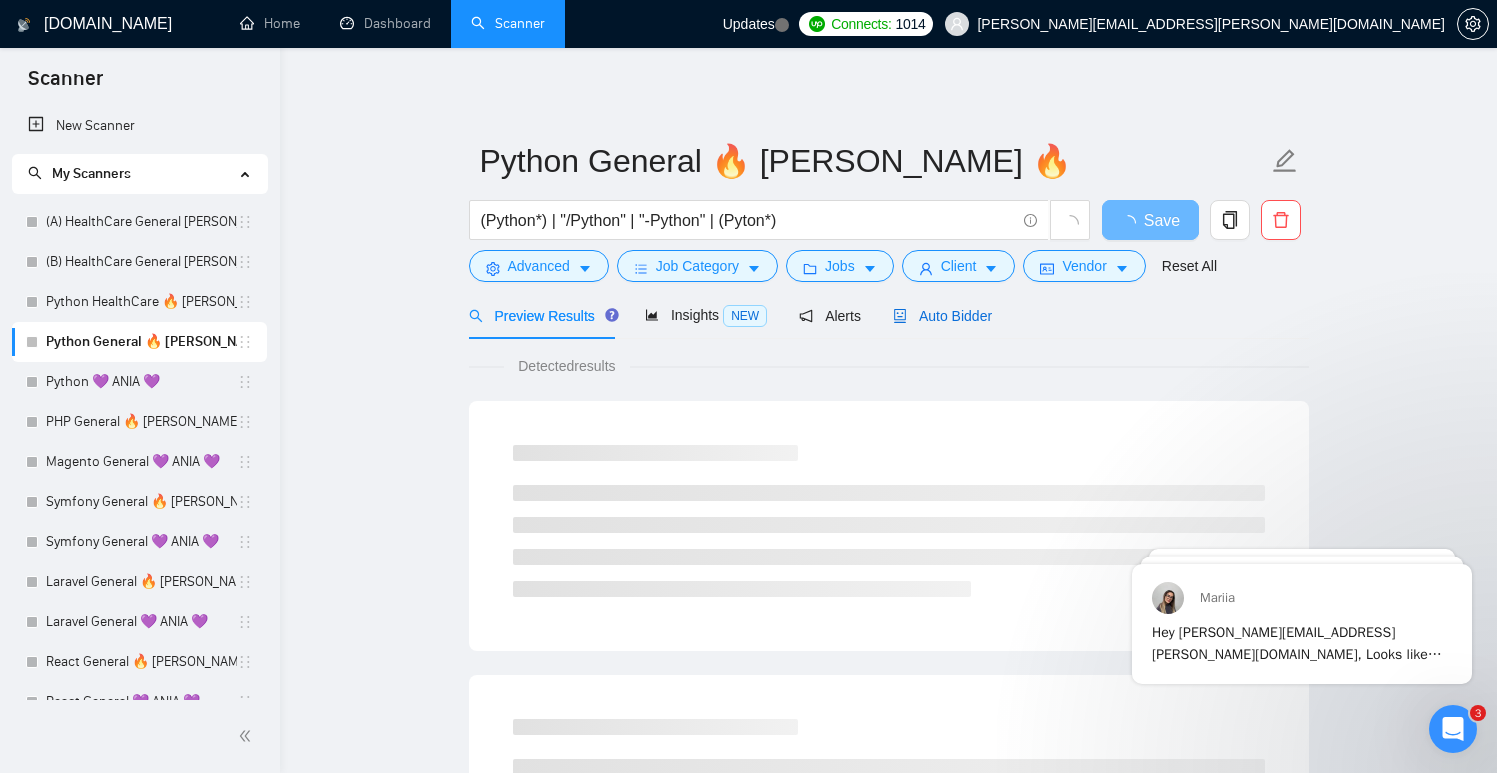 click on "Auto Bidder" at bounding box center (942, 316) 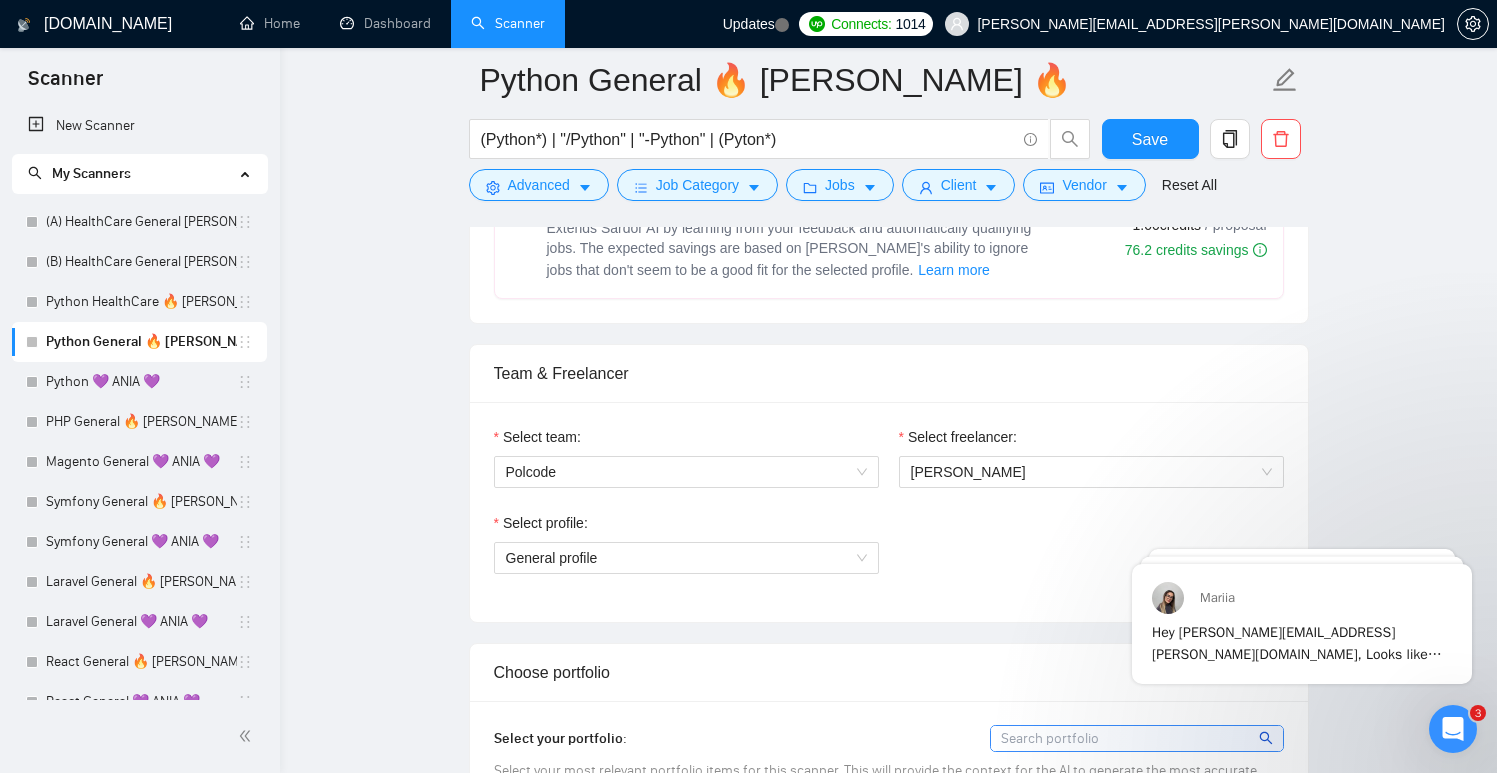 scroll, scrollTop: 1216, scrollLeft: 0, axis: vertical 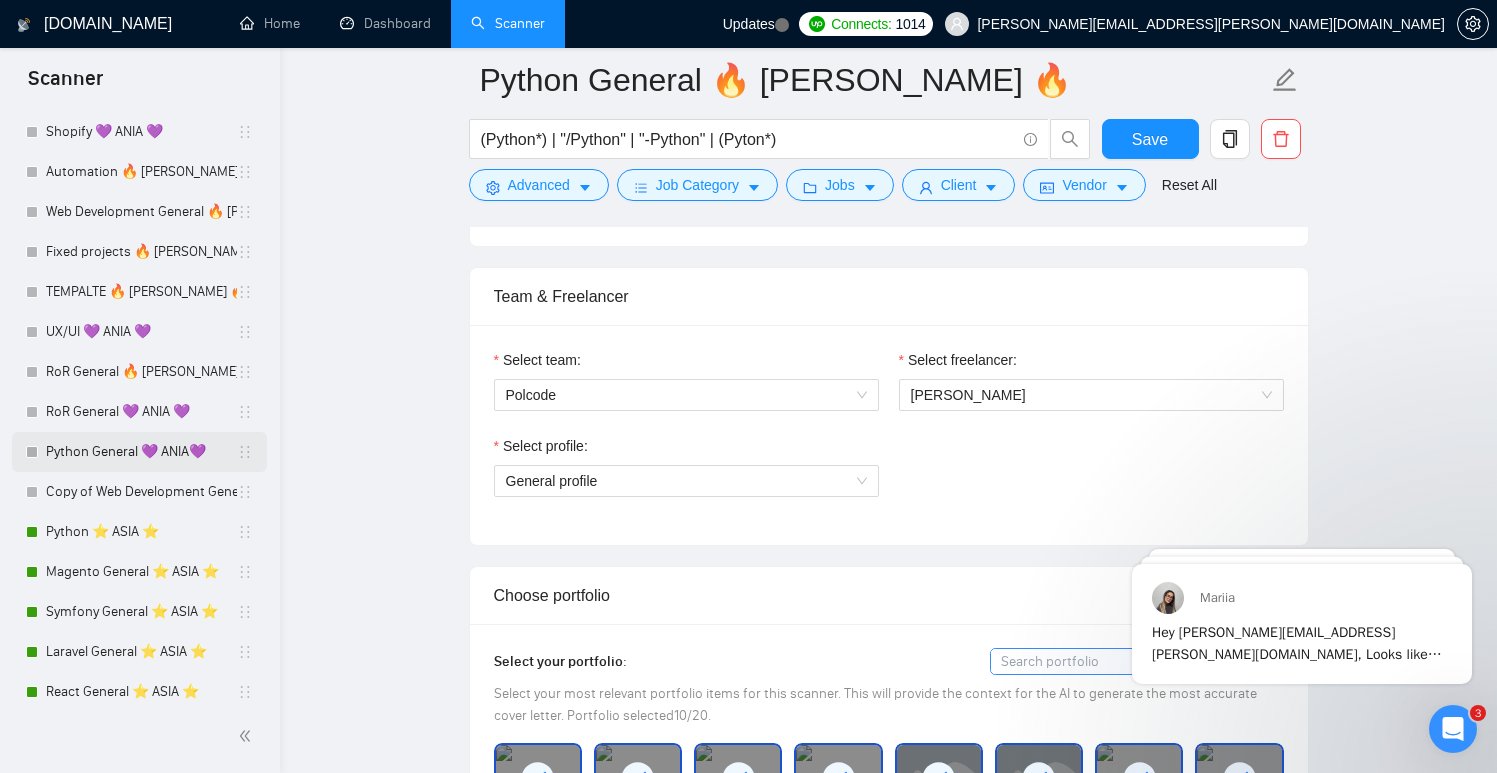 click on "Python General 💜 ANIA💜" at bounding box center [141, 452] 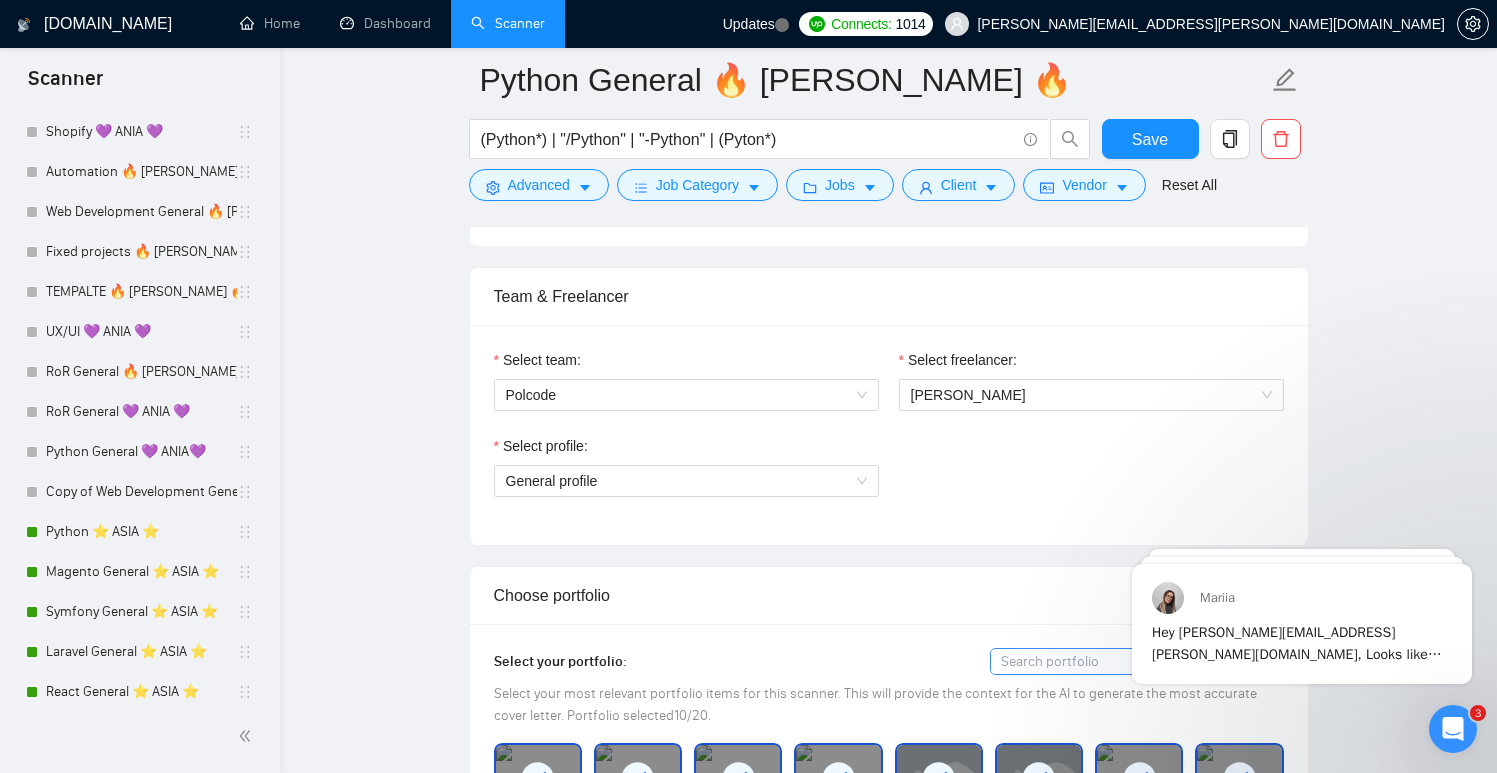 scroll, scrollTop: 0, scrollLeft: 0, axis: both 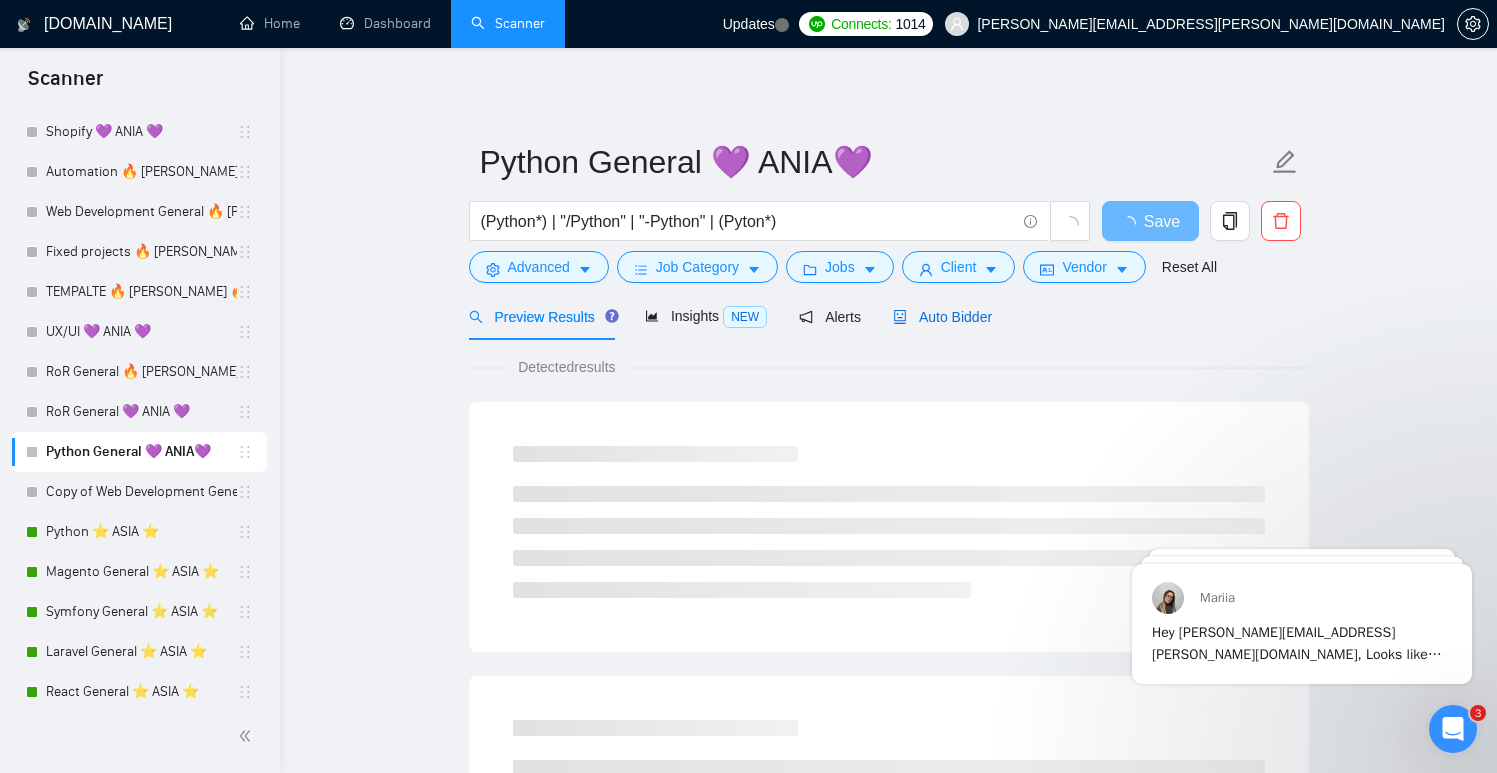 click on "Auto Bidder" at bounding box center (942, 317) 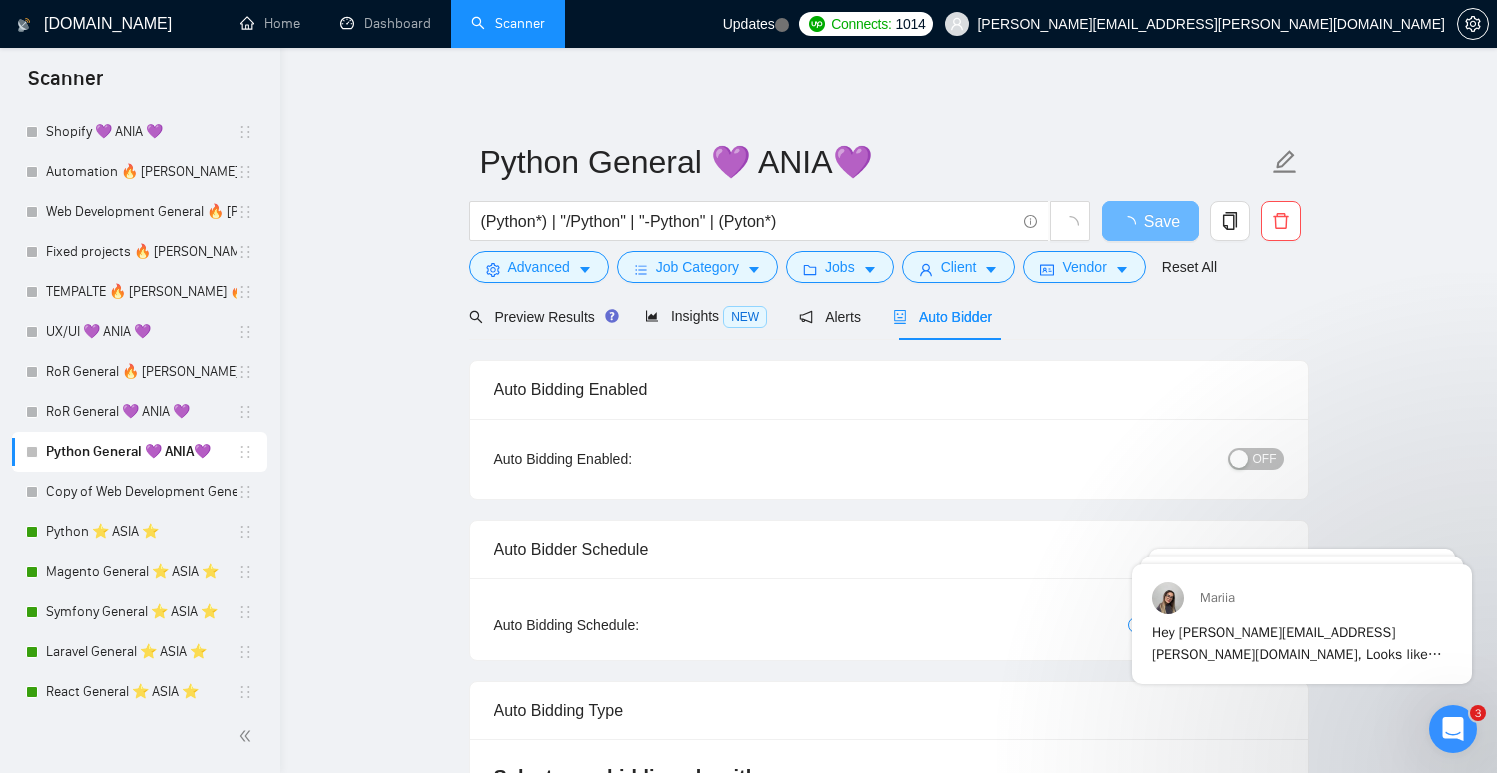 type 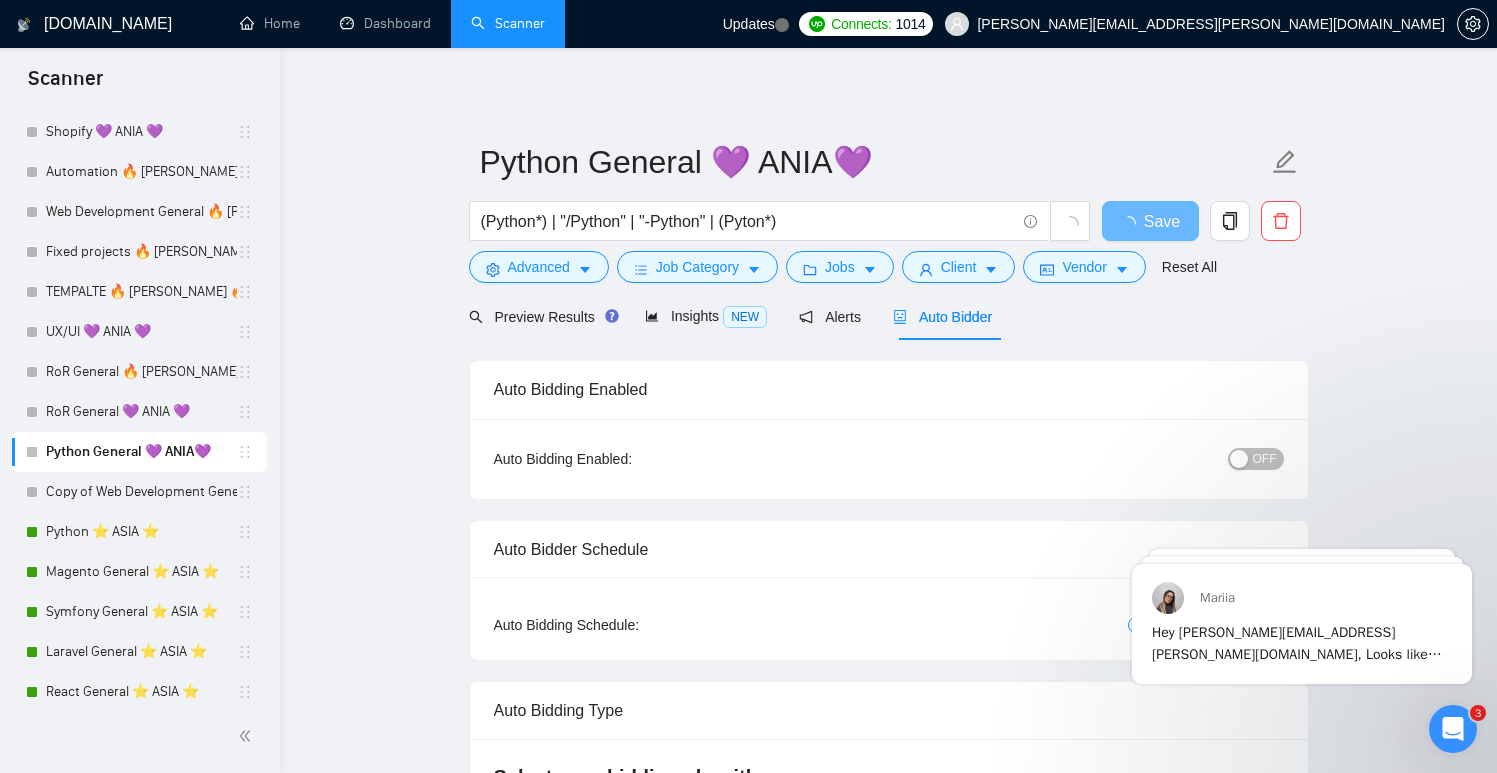 radio on "false" 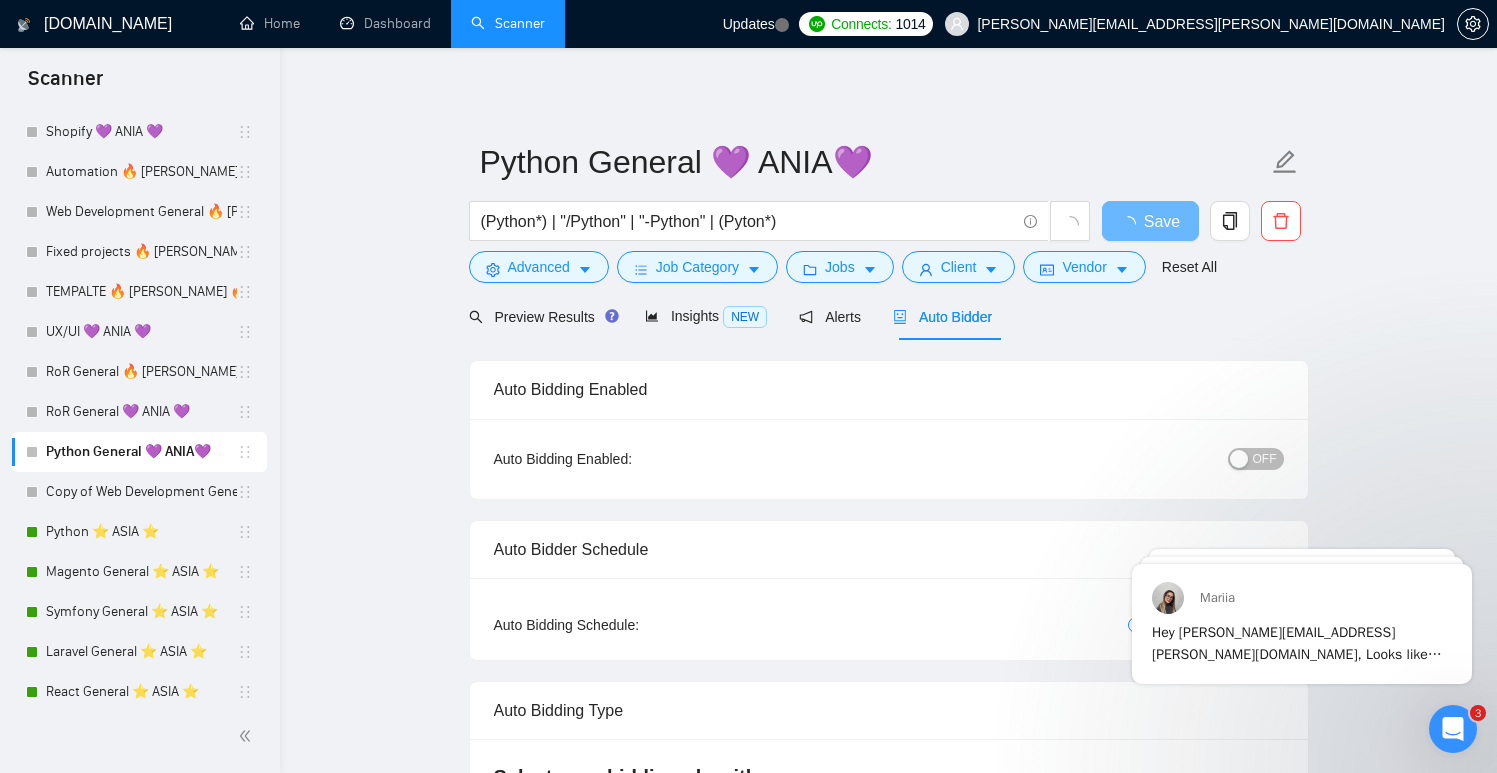 radio on "true" 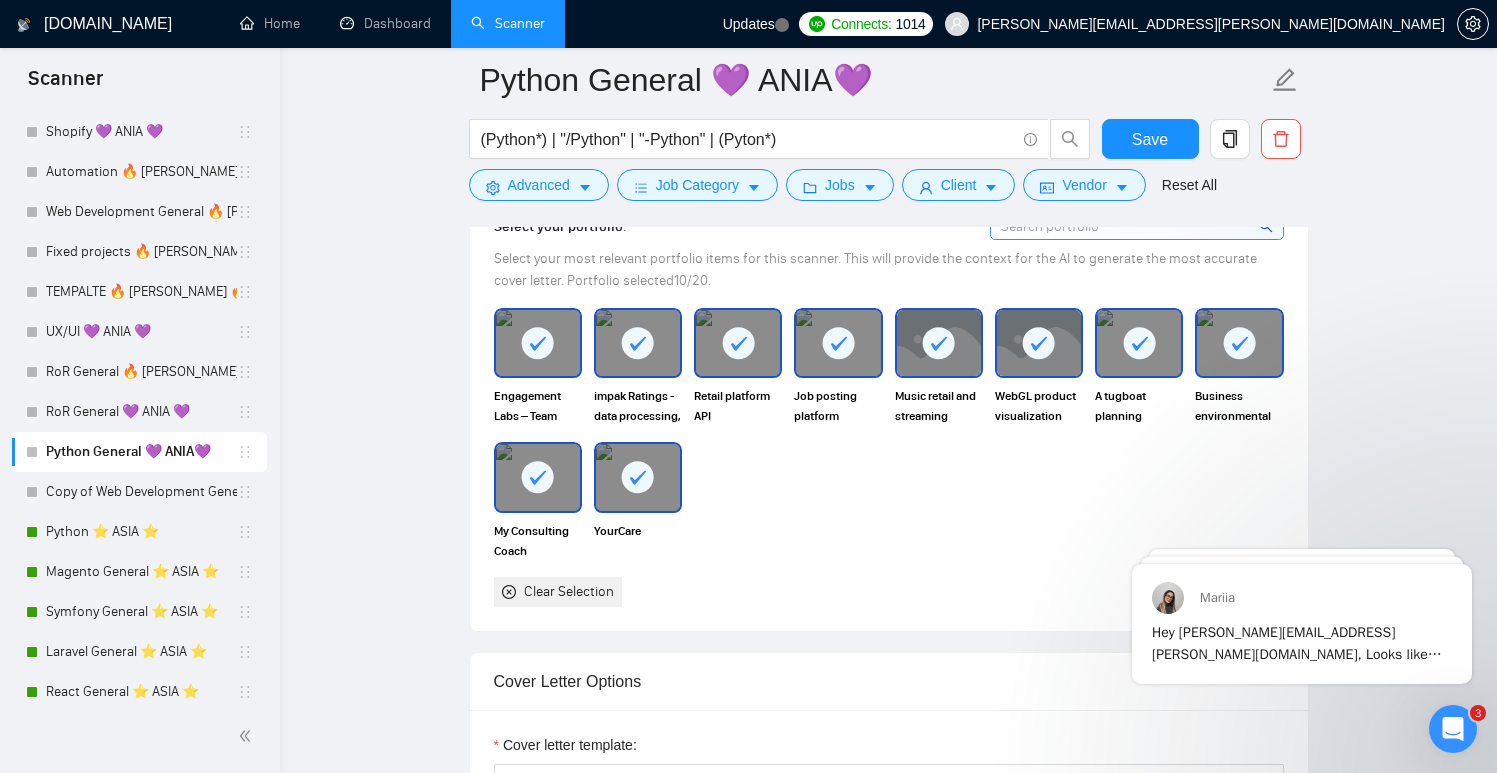 scroll, scrollTop: 1628, scrollLeft: 0, axis: vertical 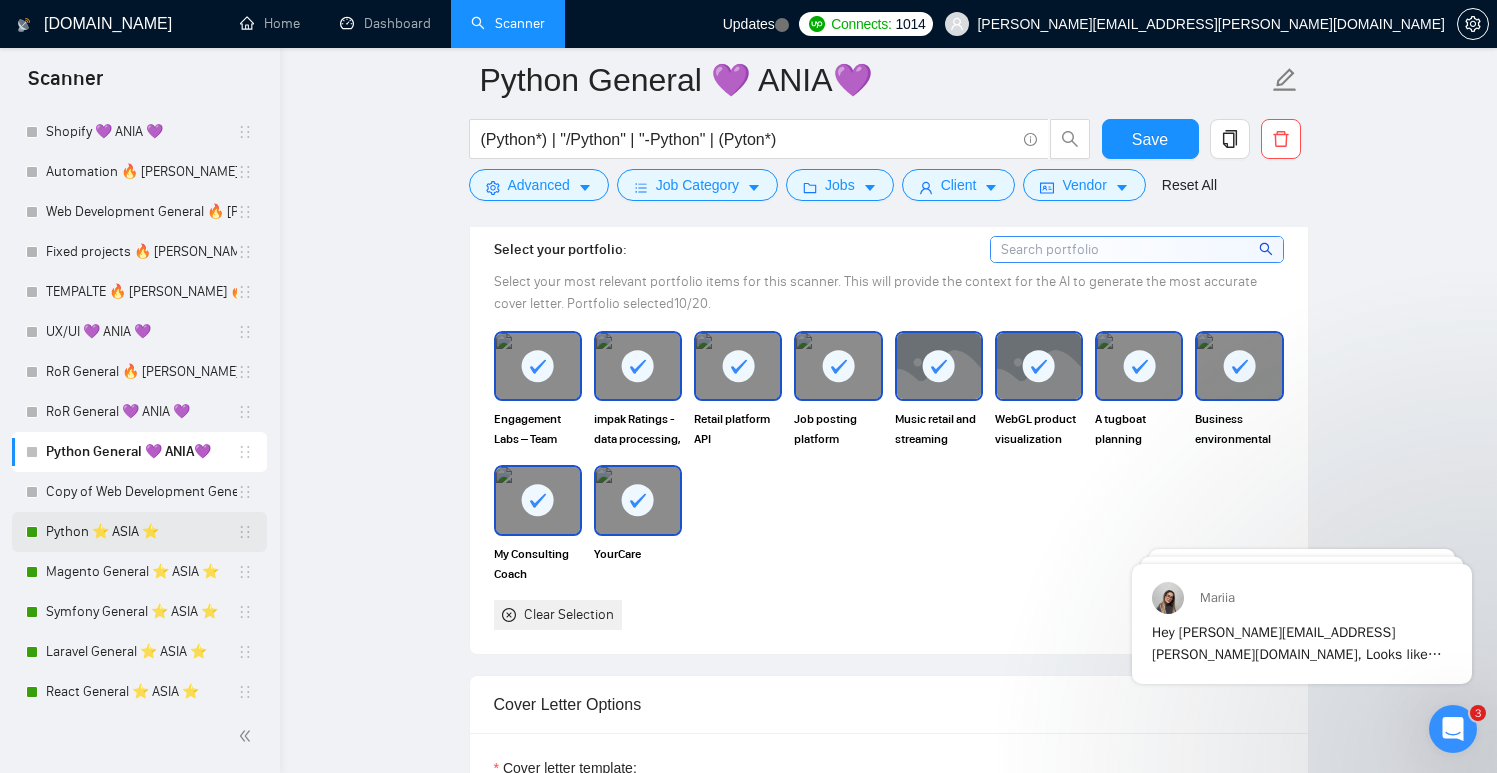 click on "Python  ⭐️  ASIA ⭐️" at bounding box center (141, 532) 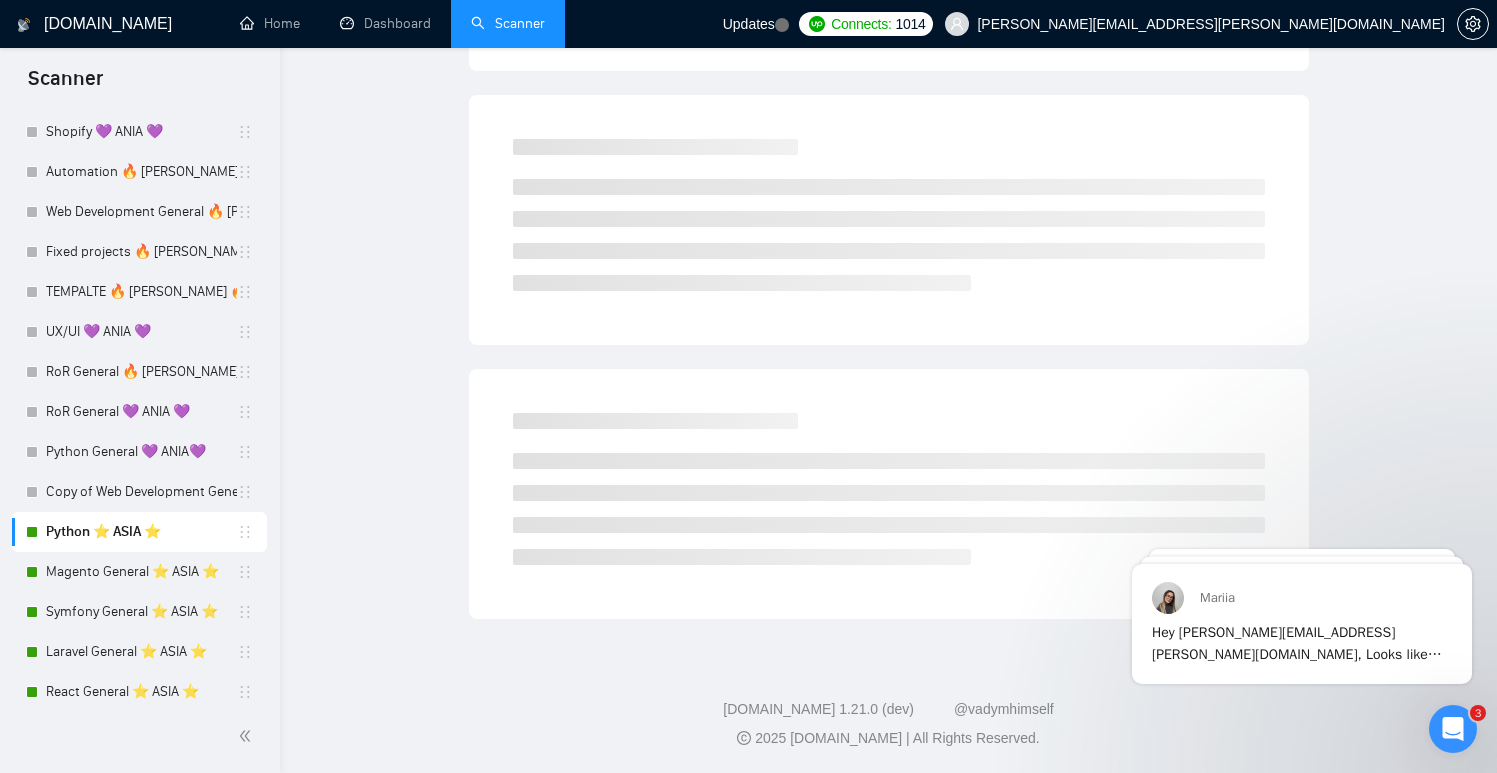 scroll, scrollTop: 0, scrollLeft: 0, axis: both 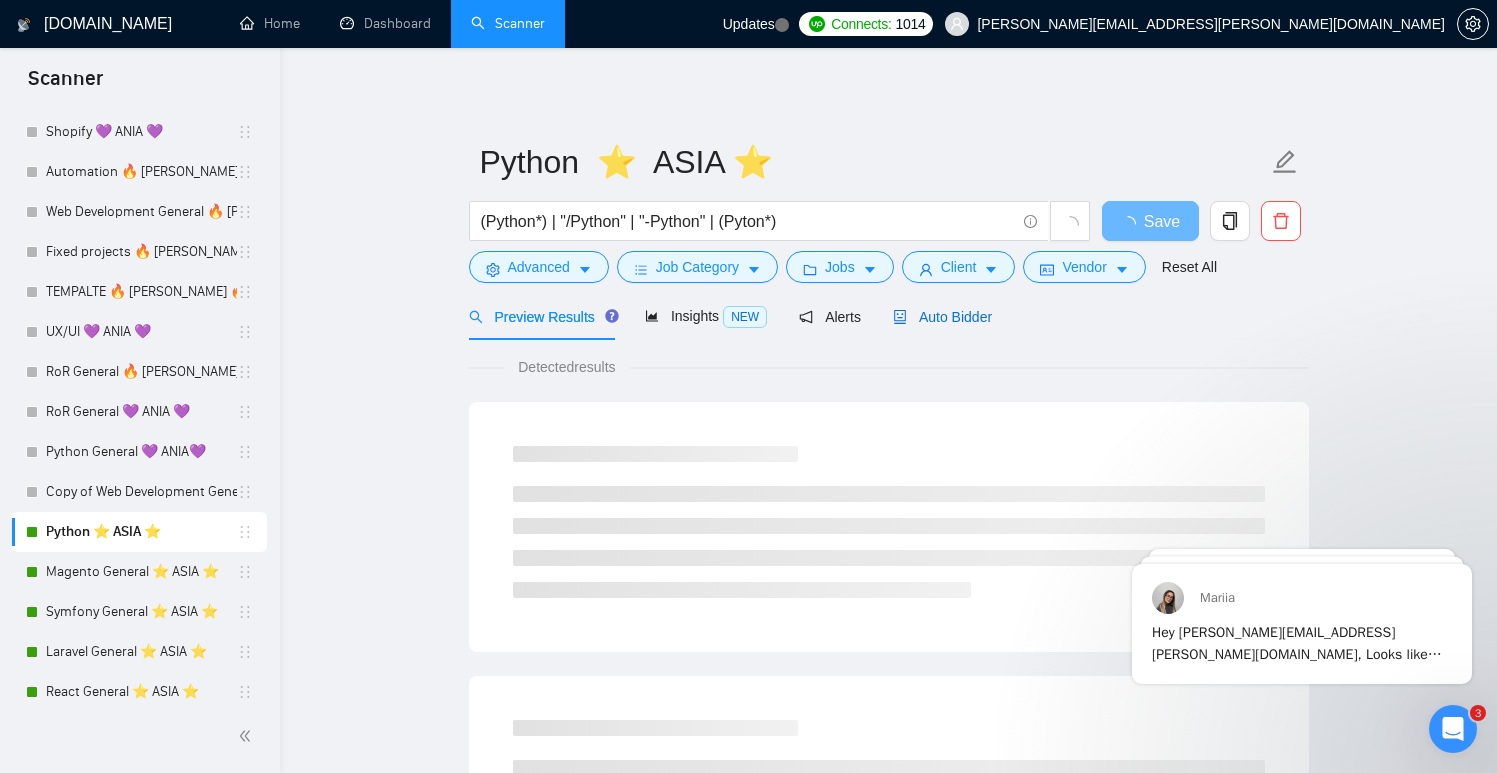click on "Auto Bidder" at bounding box center [942, 317] 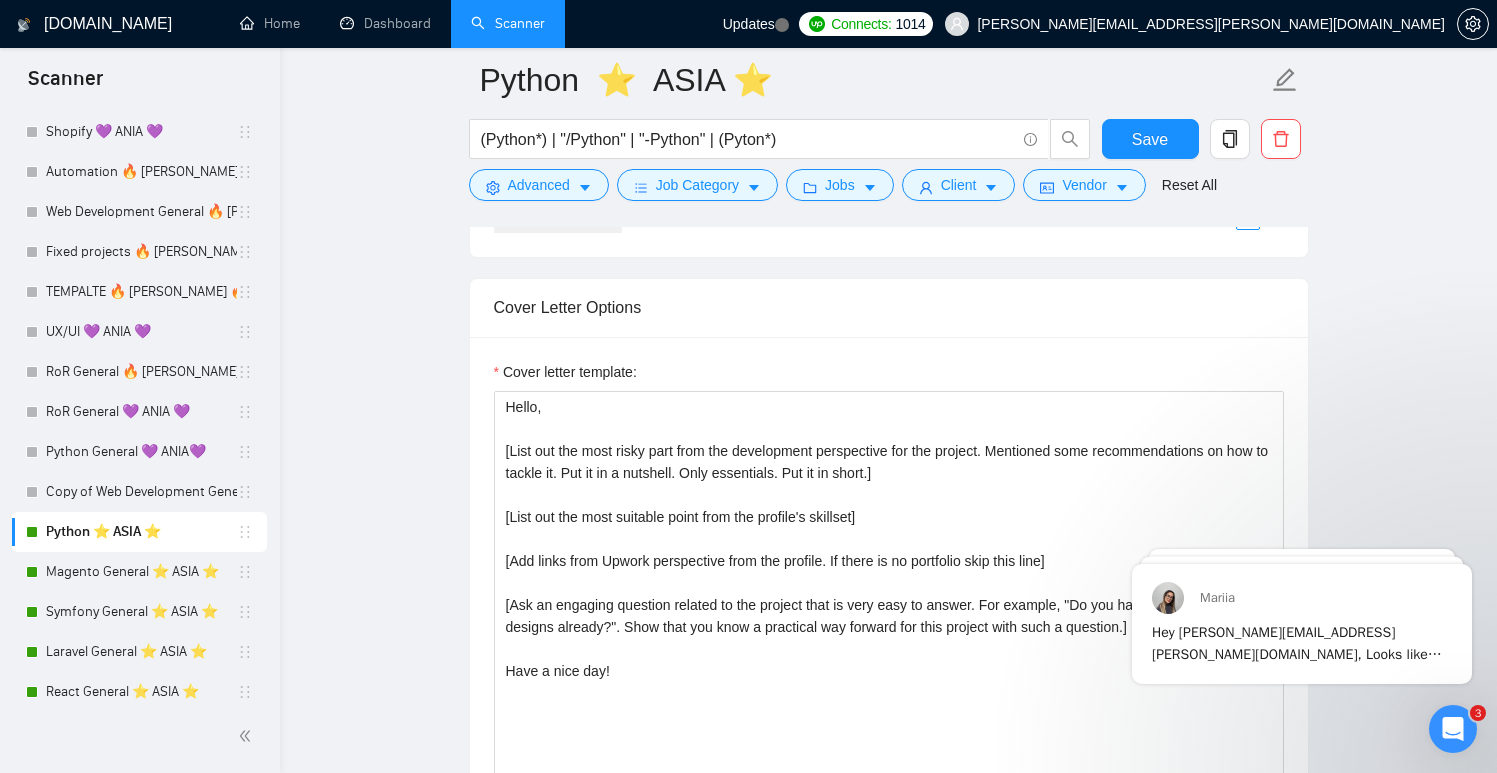 scroll, scrollTop: 1762, scrollLeft: 0, axis: vertical 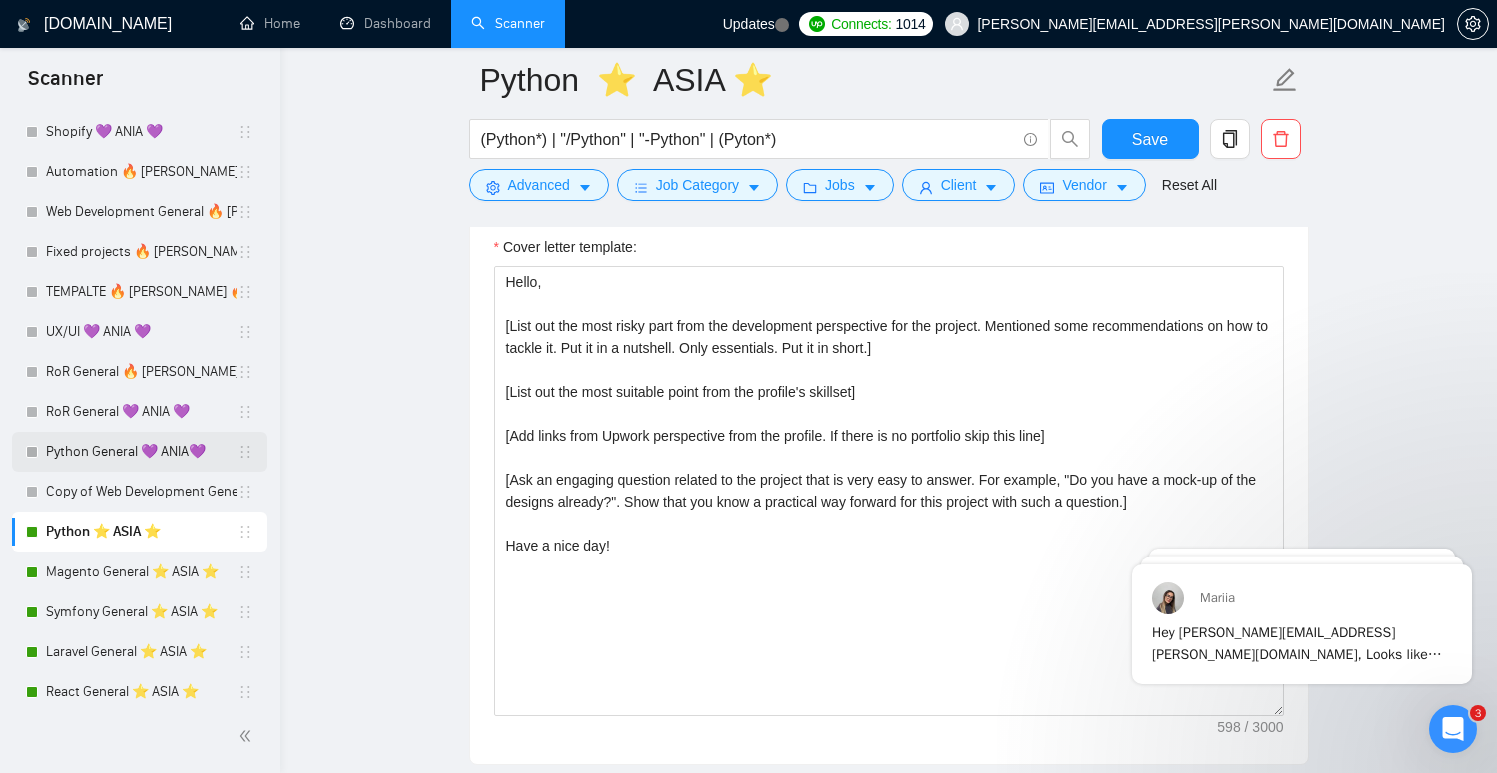 click on "Python General 💜 ANIA💜" at bounding box center (141, 452) 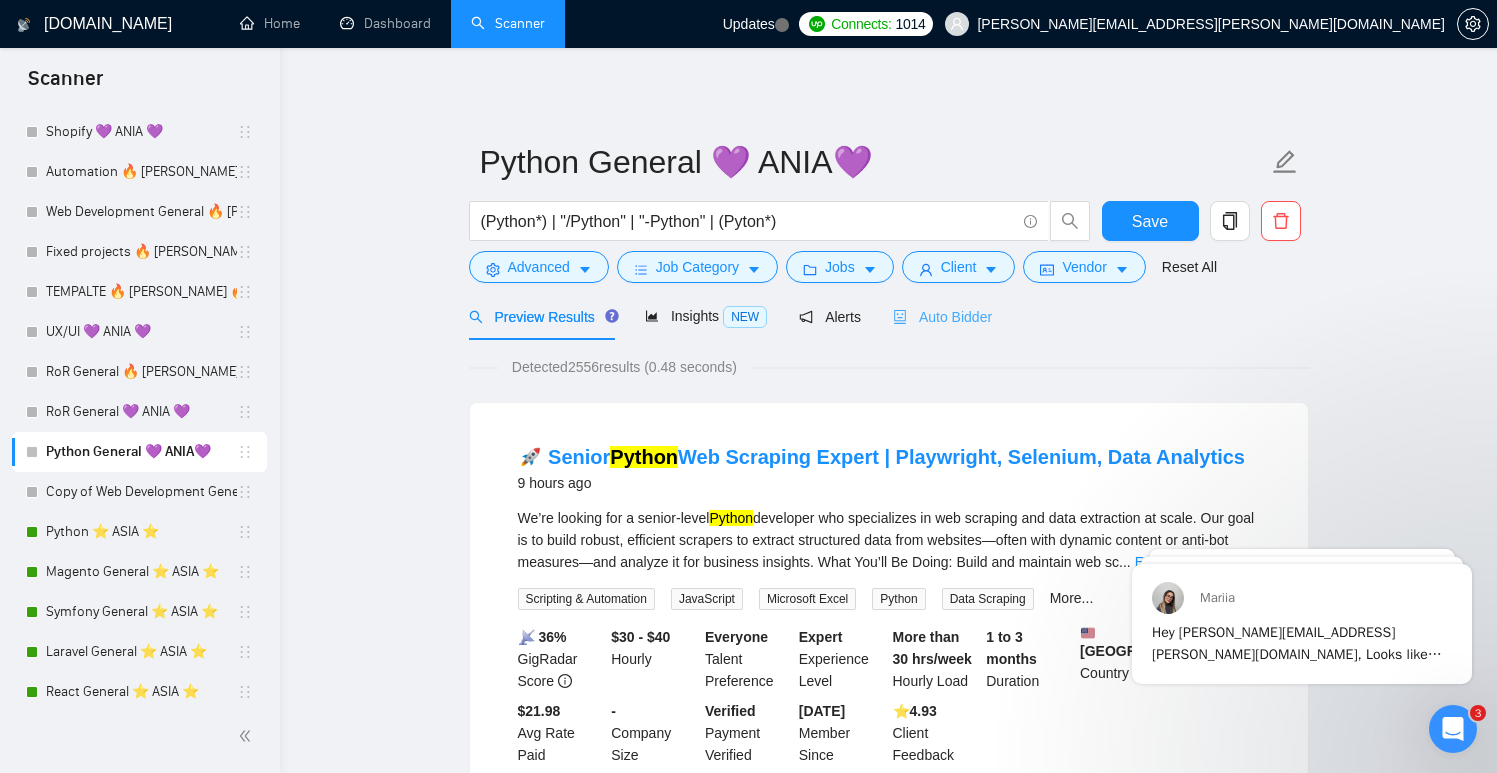 scroll, scrollTop: 0, scrollLeft: 0, axis: both 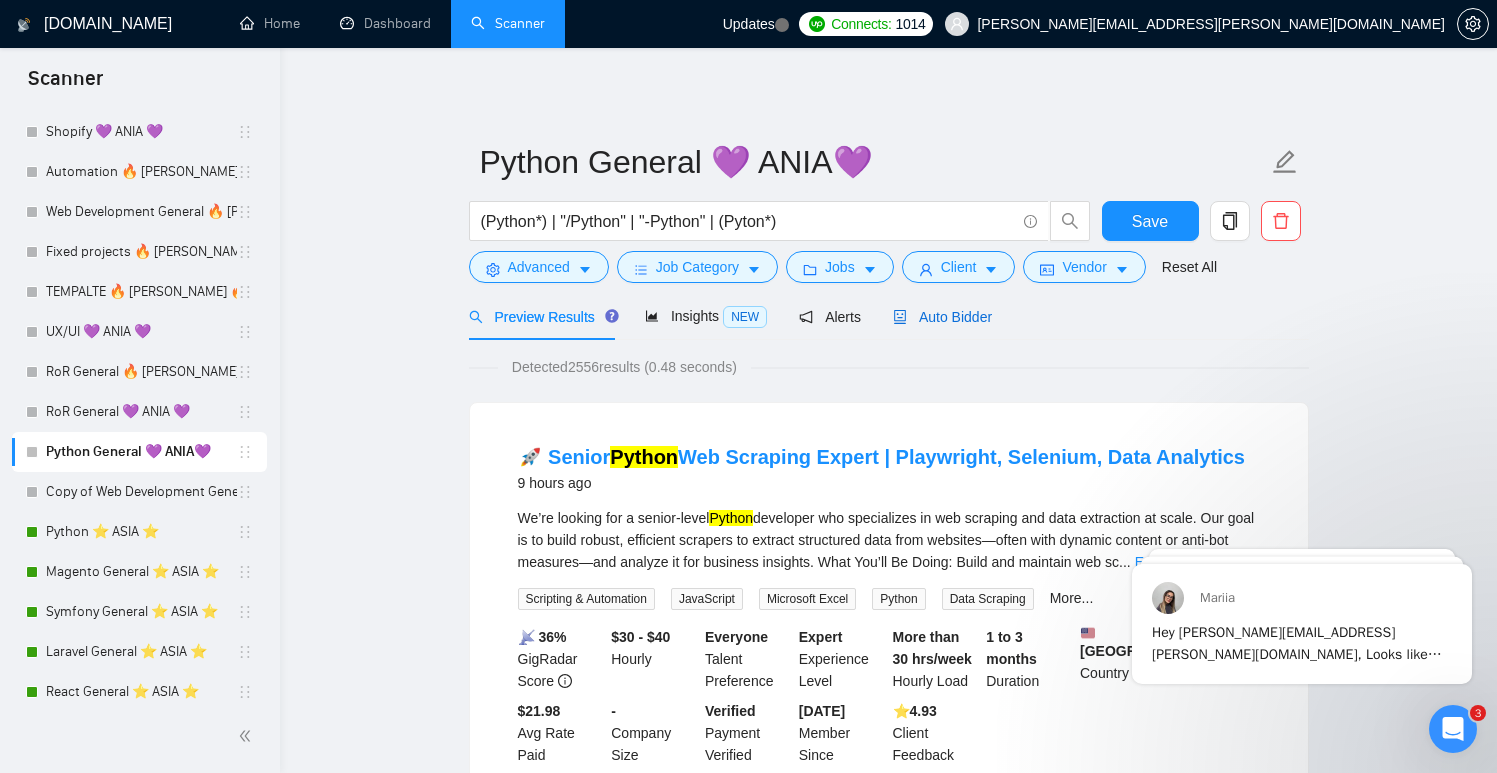 click on "Auto Bidder" at bounding box center (942, 317) 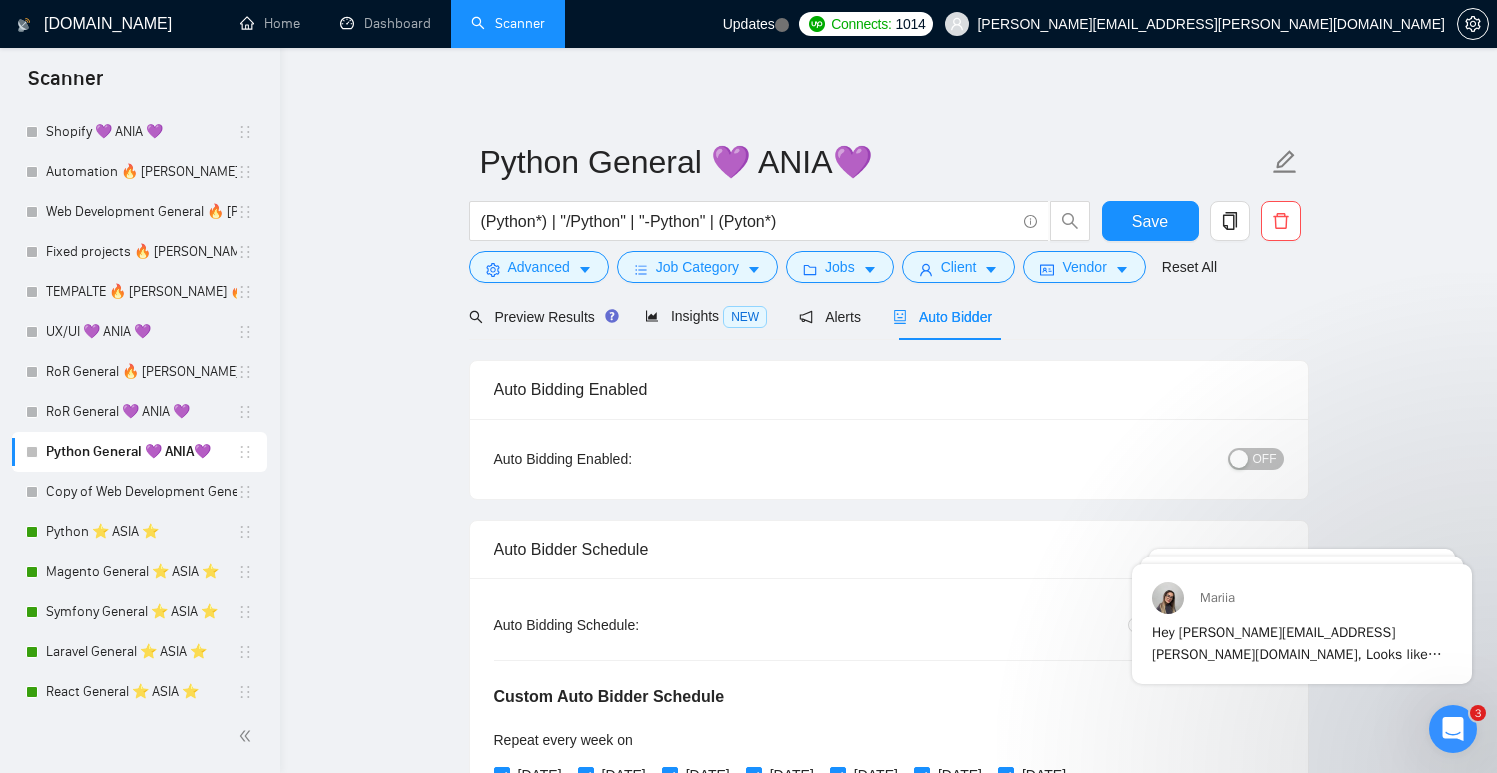 type 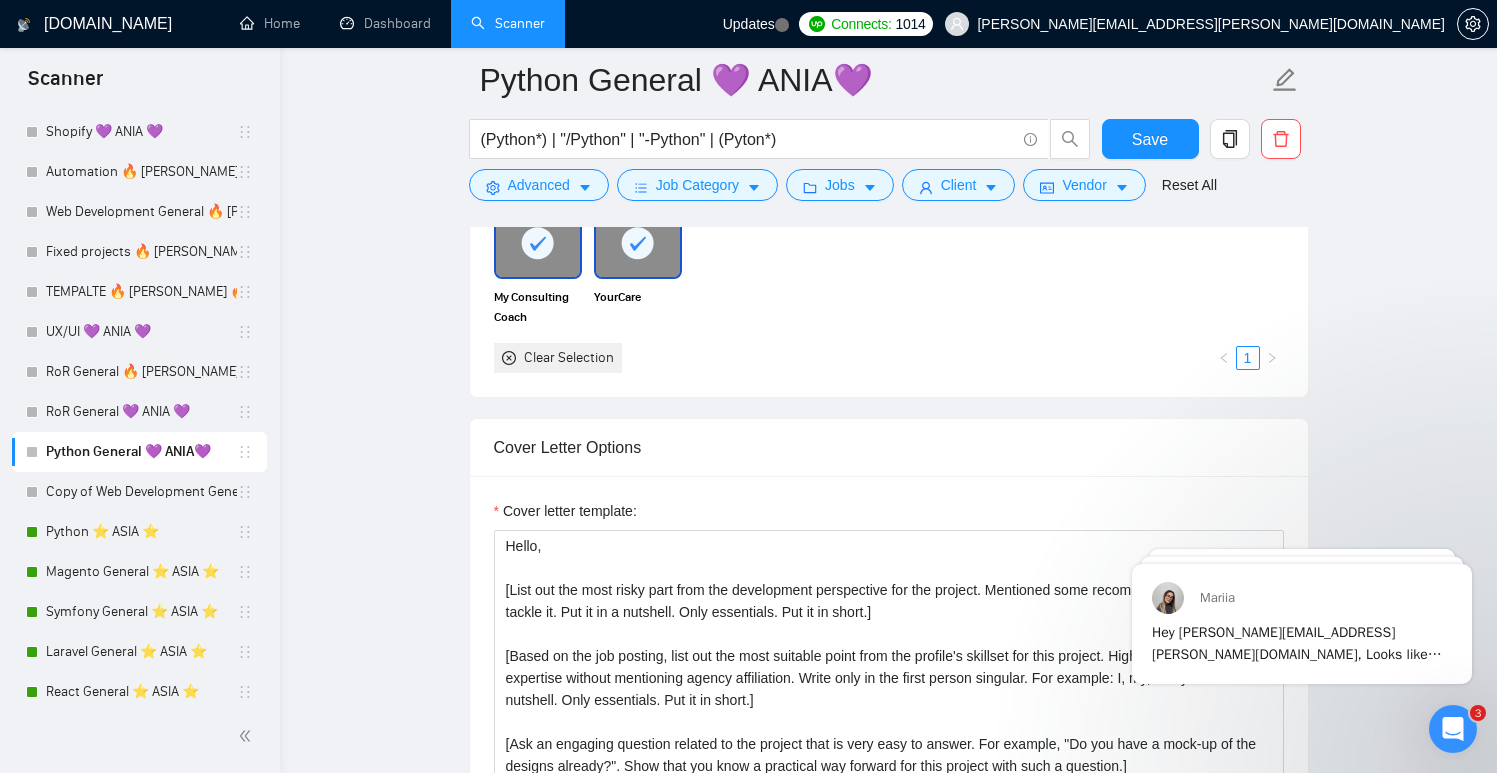 scroll, scrollTop: 2030, scrollLeft: 0, axis: vertical 